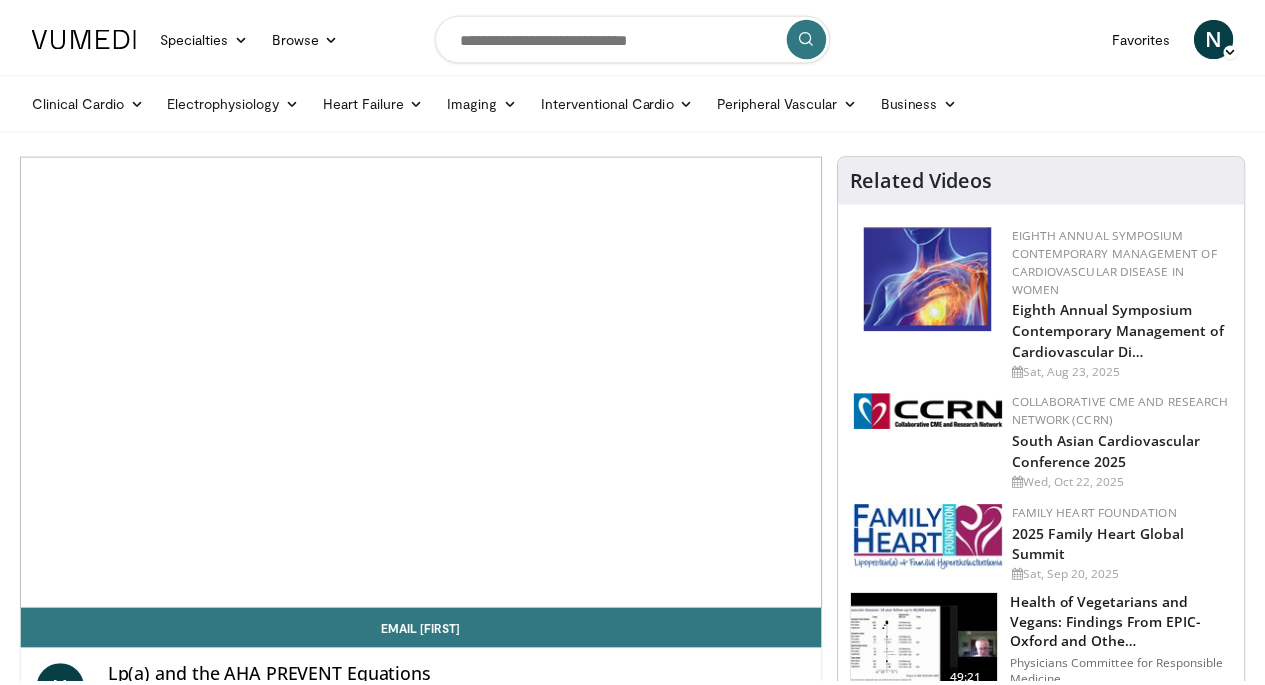 scroll, scrollTop: 0, scrollLeft: 0, axis: both 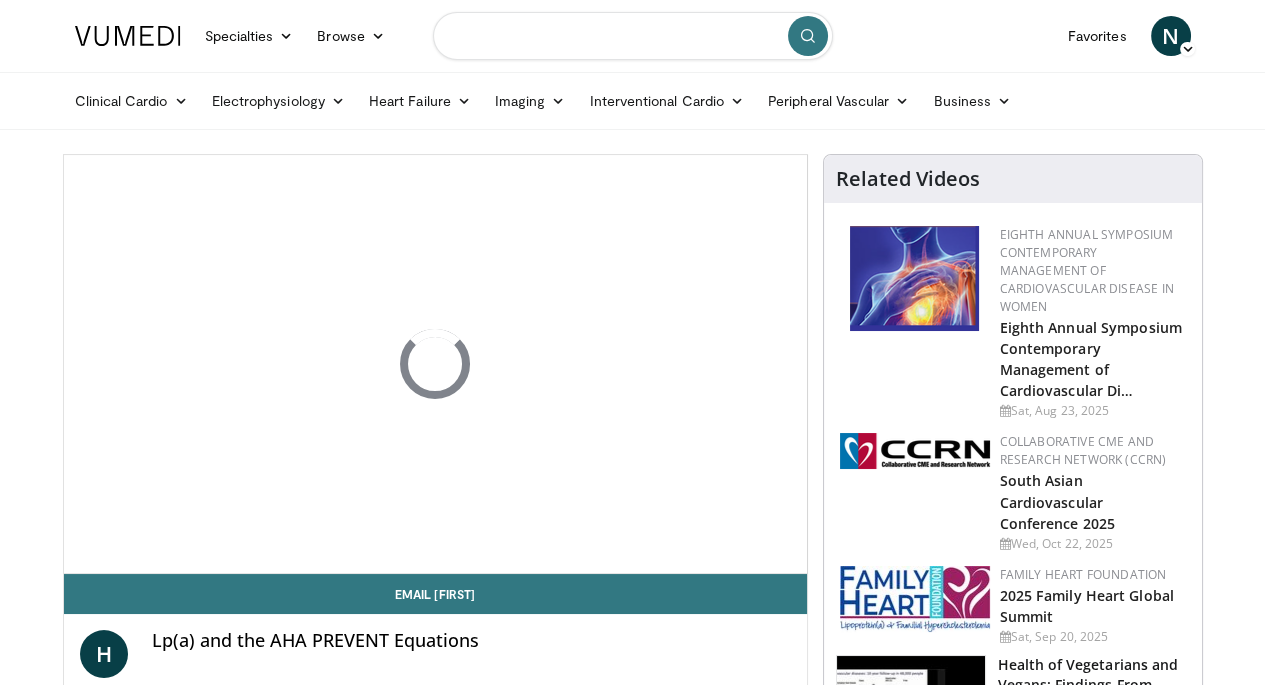 click at bounding box center (633, 36) 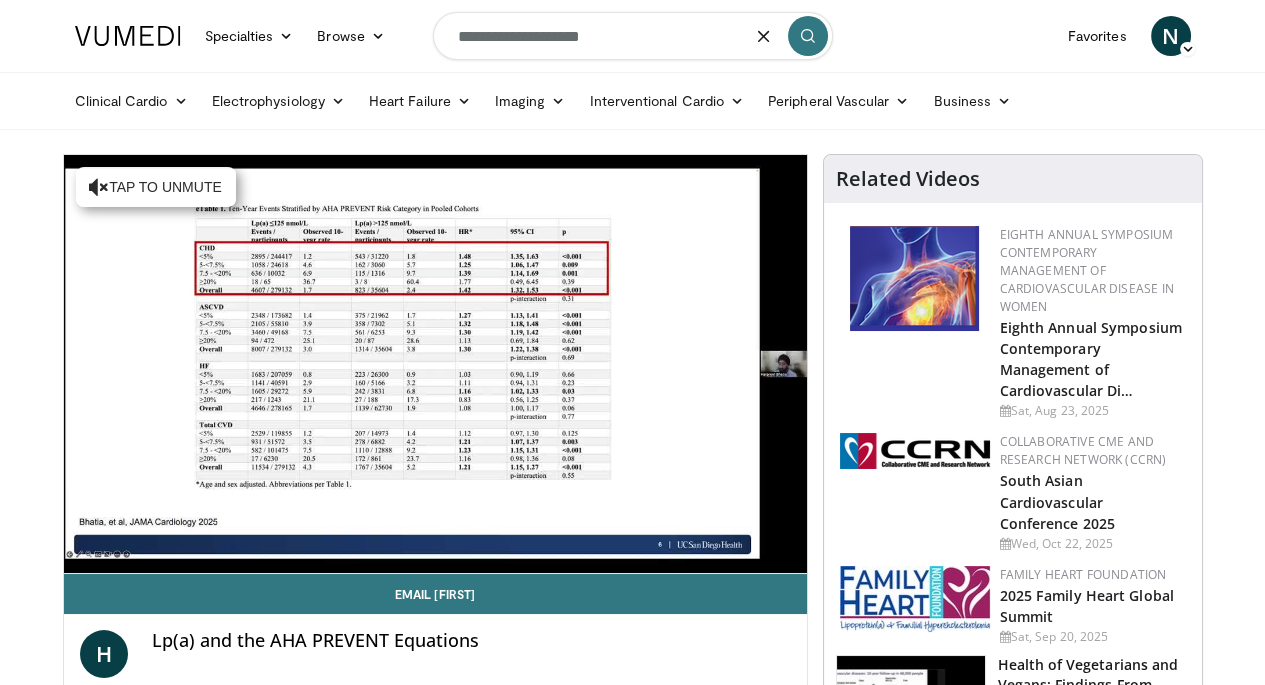 type on "**********" 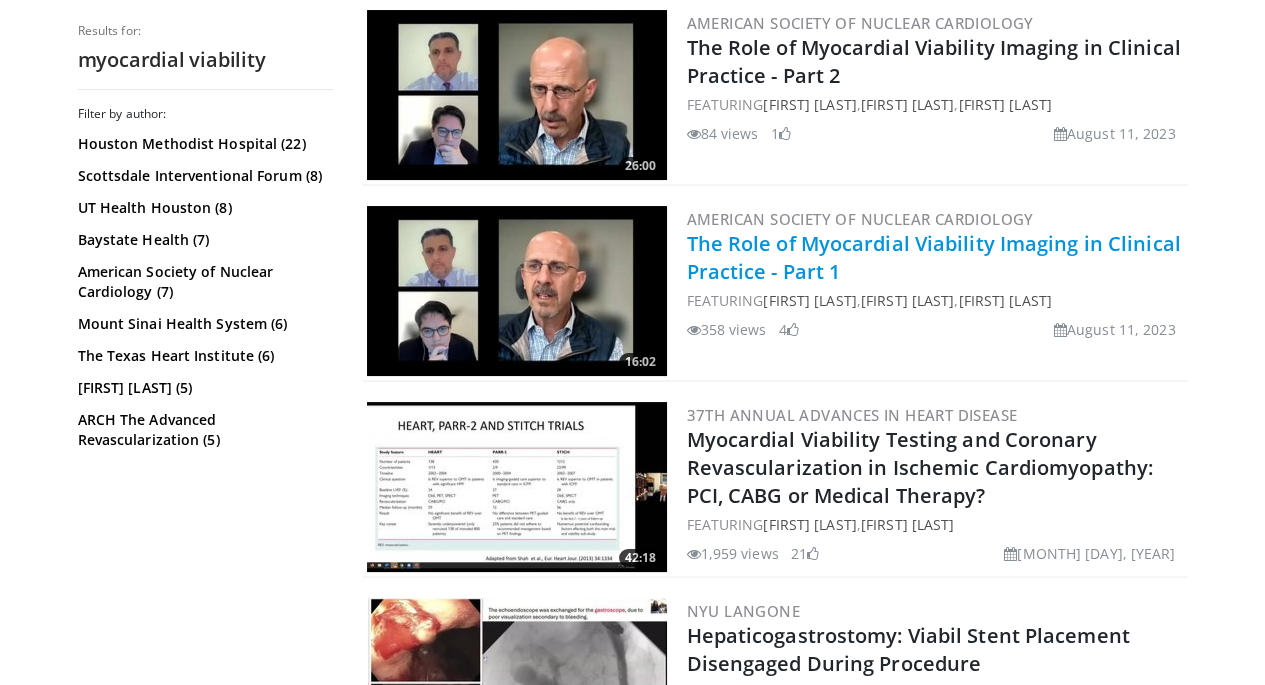 scroll, scrollTop: 608, scrollLeft: 0, axis: vertical 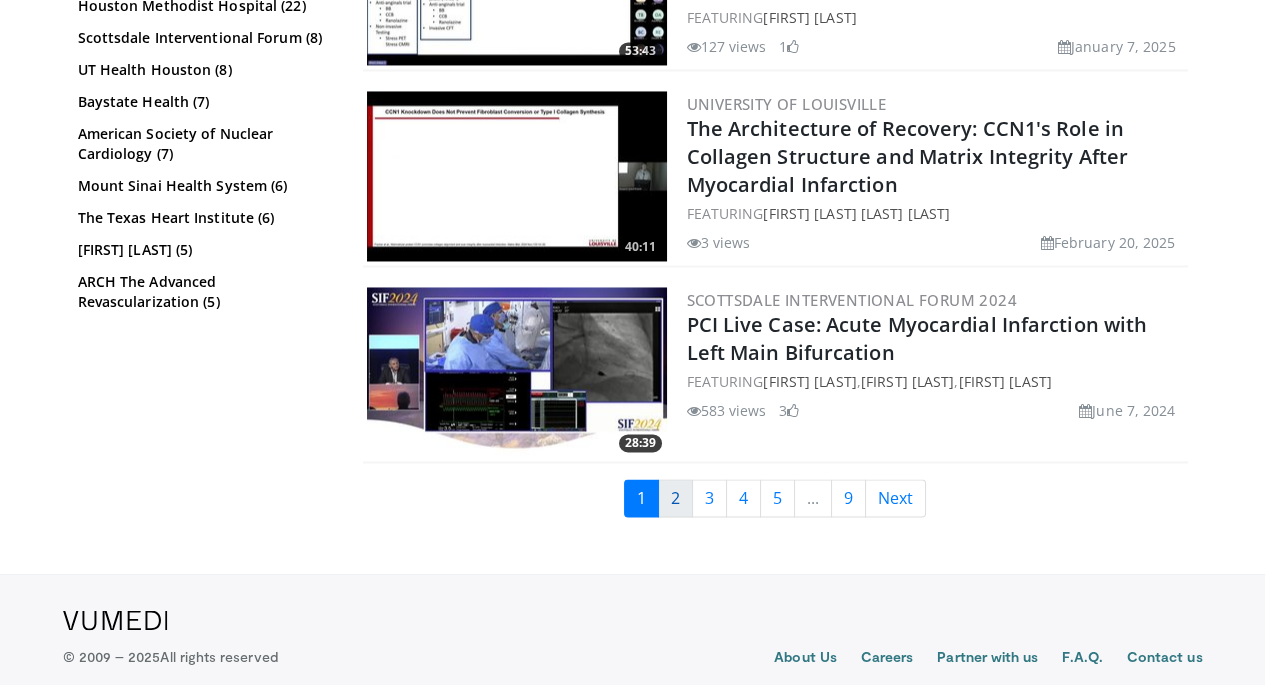 click on "2" at bounding box center (675, 498) 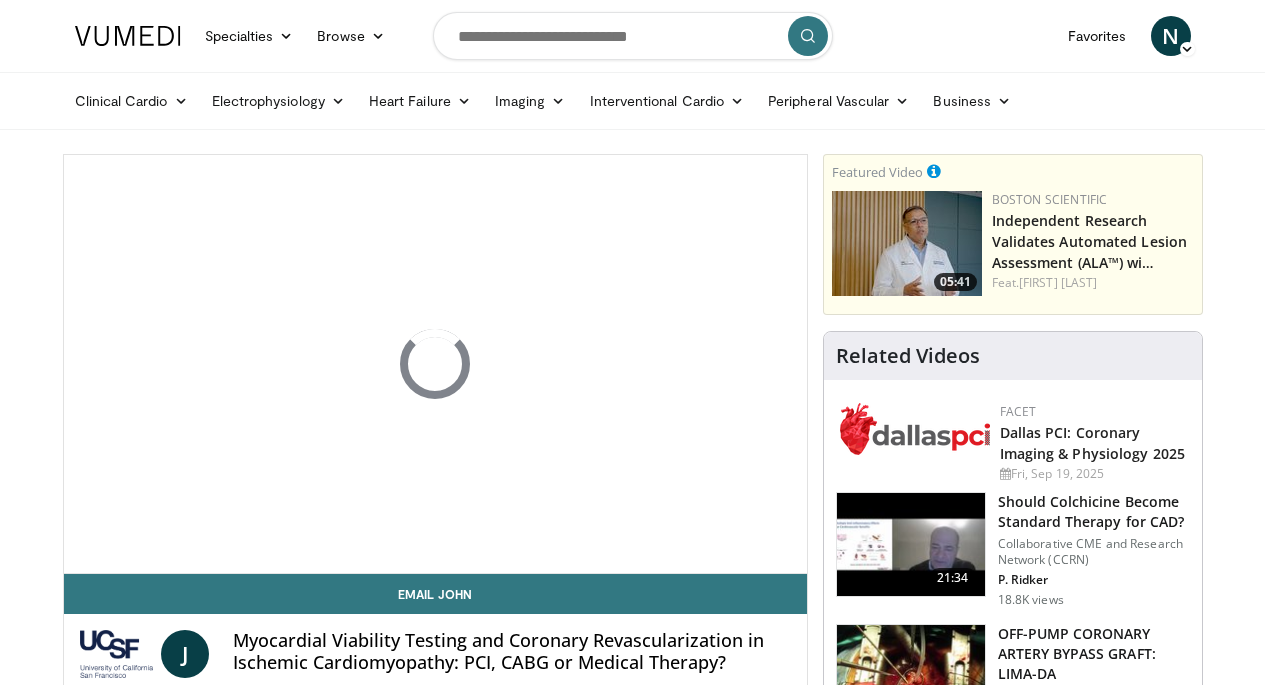 scroll, scrollTop: 0, scrollLeft: 0, axis: both 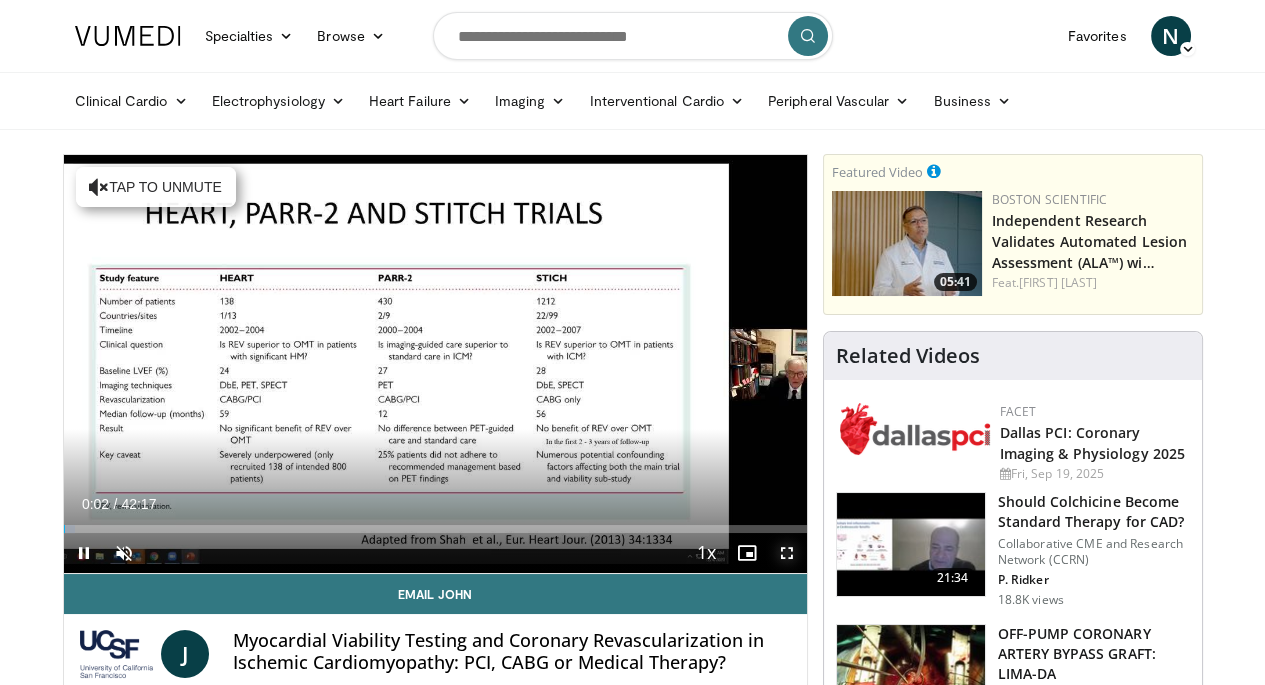 click at bounding box center (787, 553) 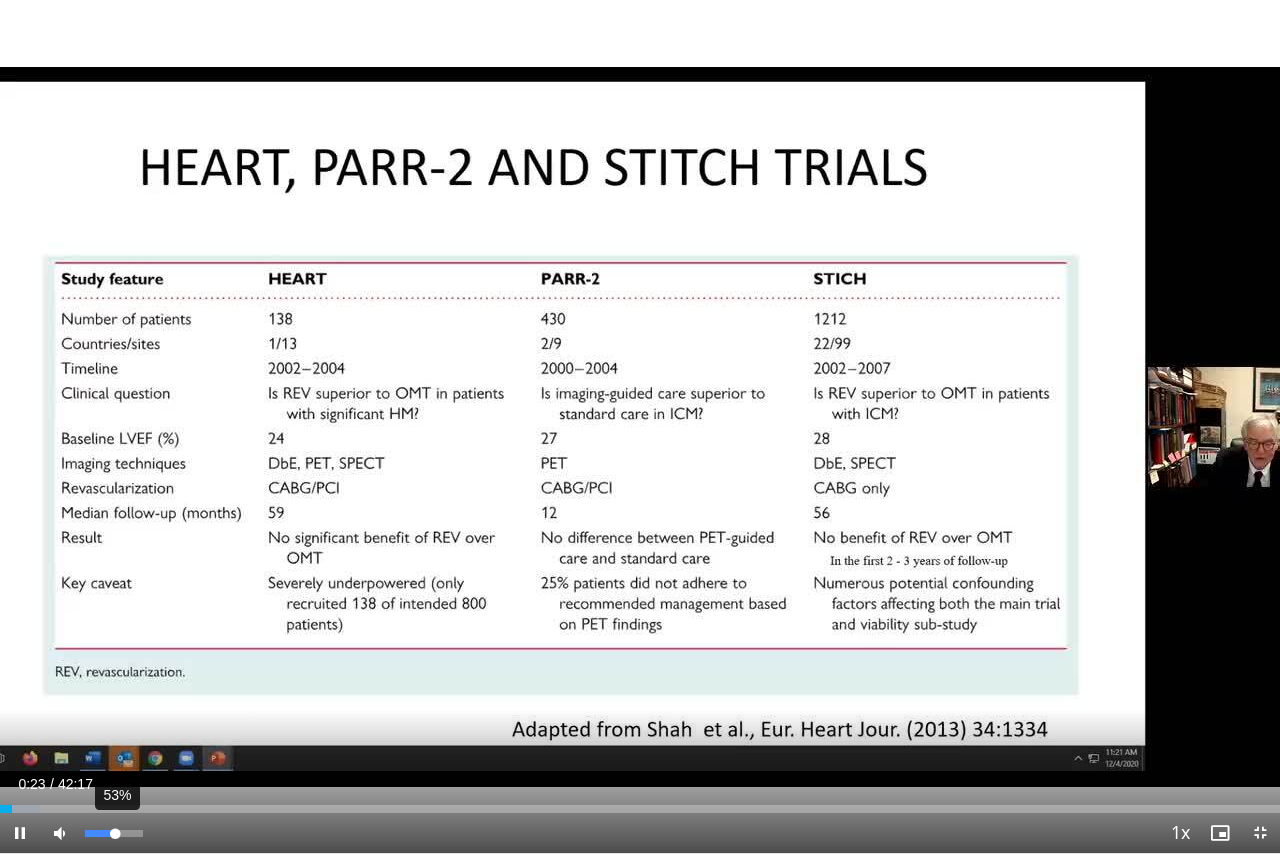click on "53%" at bounding box center (113, 833) 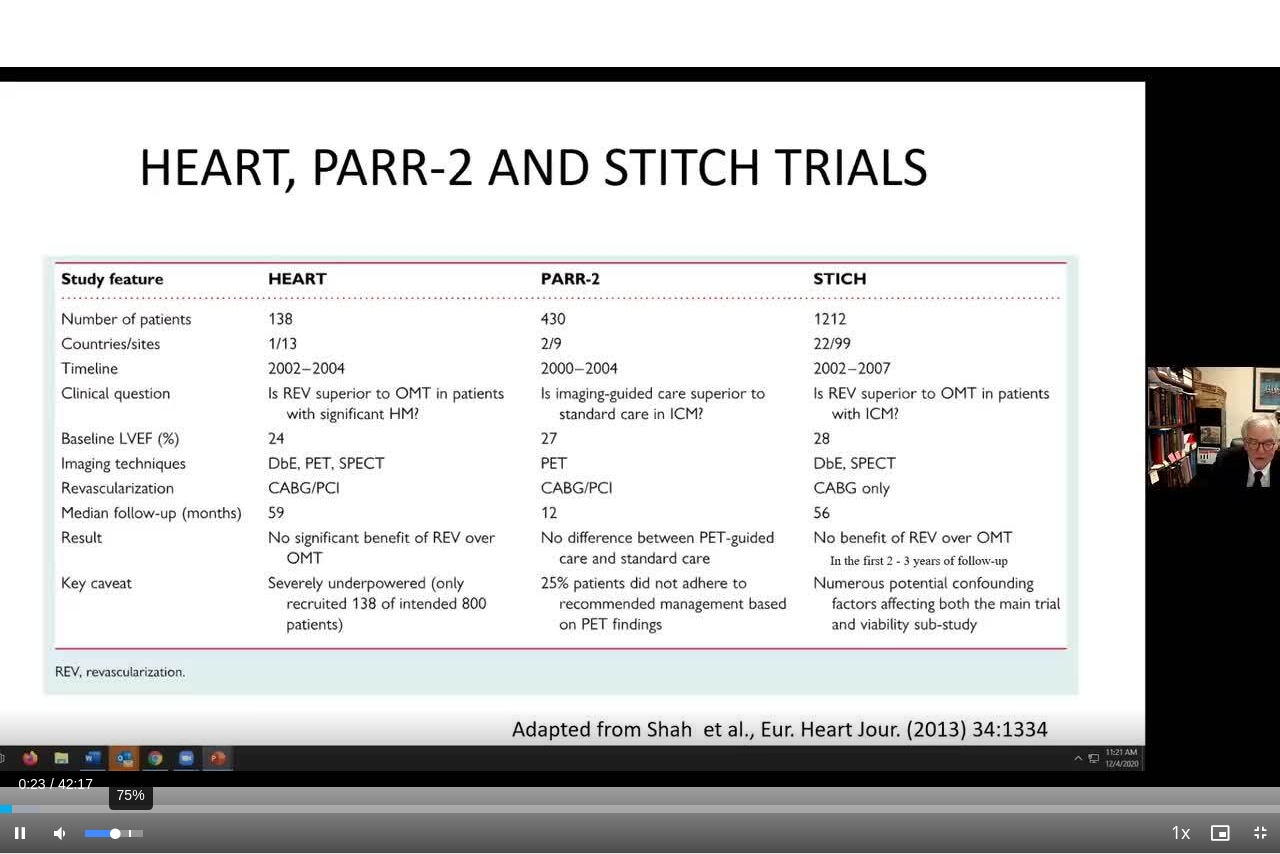 click on "**********" at bounding box center [640, 427] 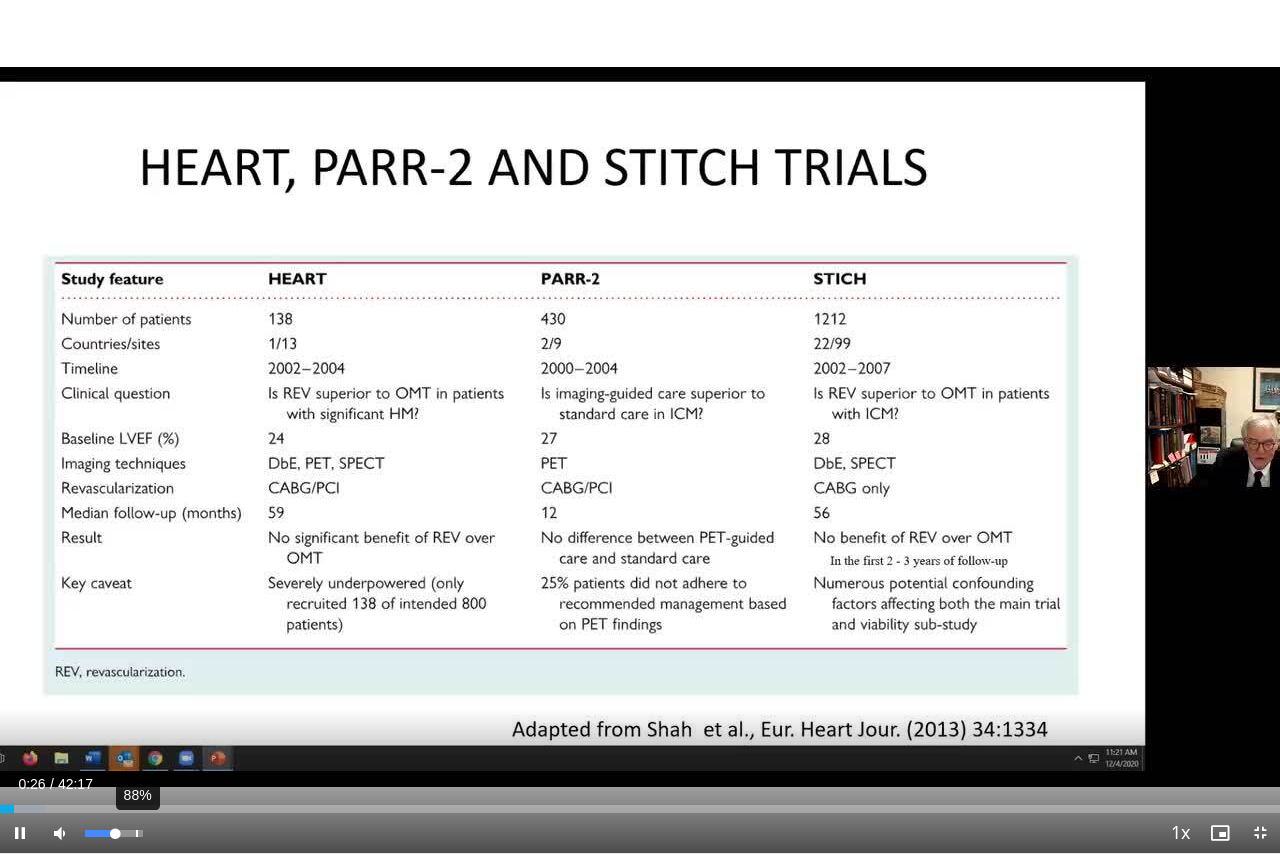 click on "88%" at bounding box center (114, 833) 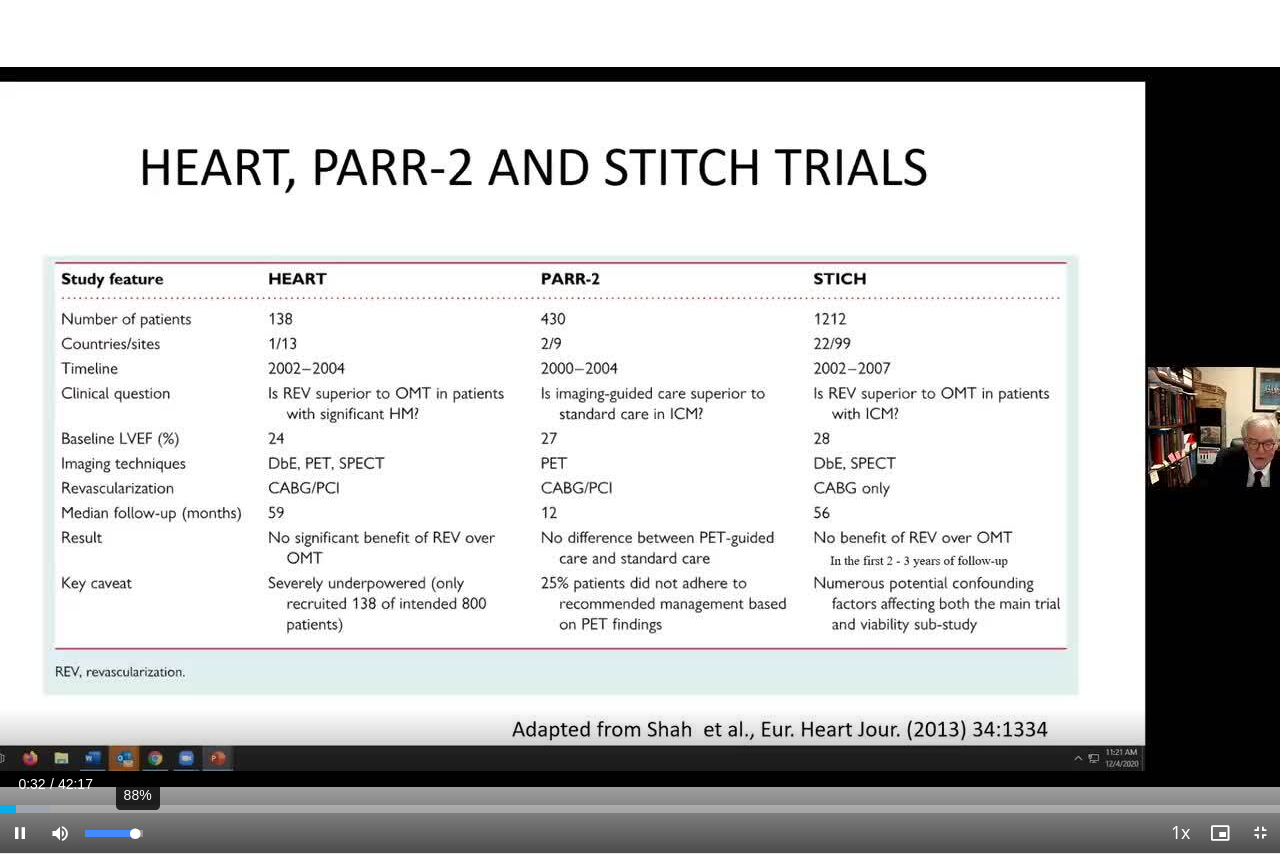 drag, startPoint x: 118, startPoint y: 834, endPoint x: 135, endPoint y: 834, distance: 17 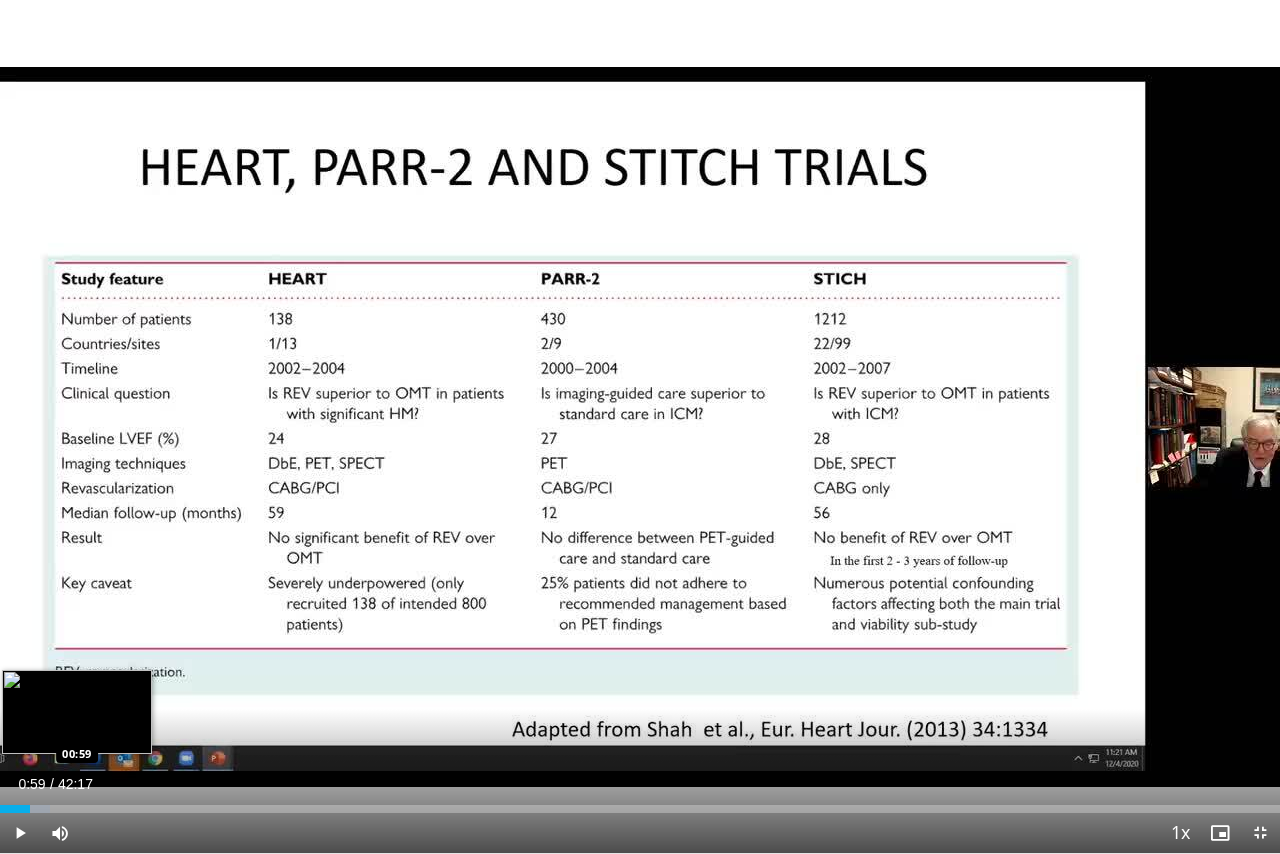 click on "Loaded :  3.94% 00:40 00:59" at bounding box center [640, 809] 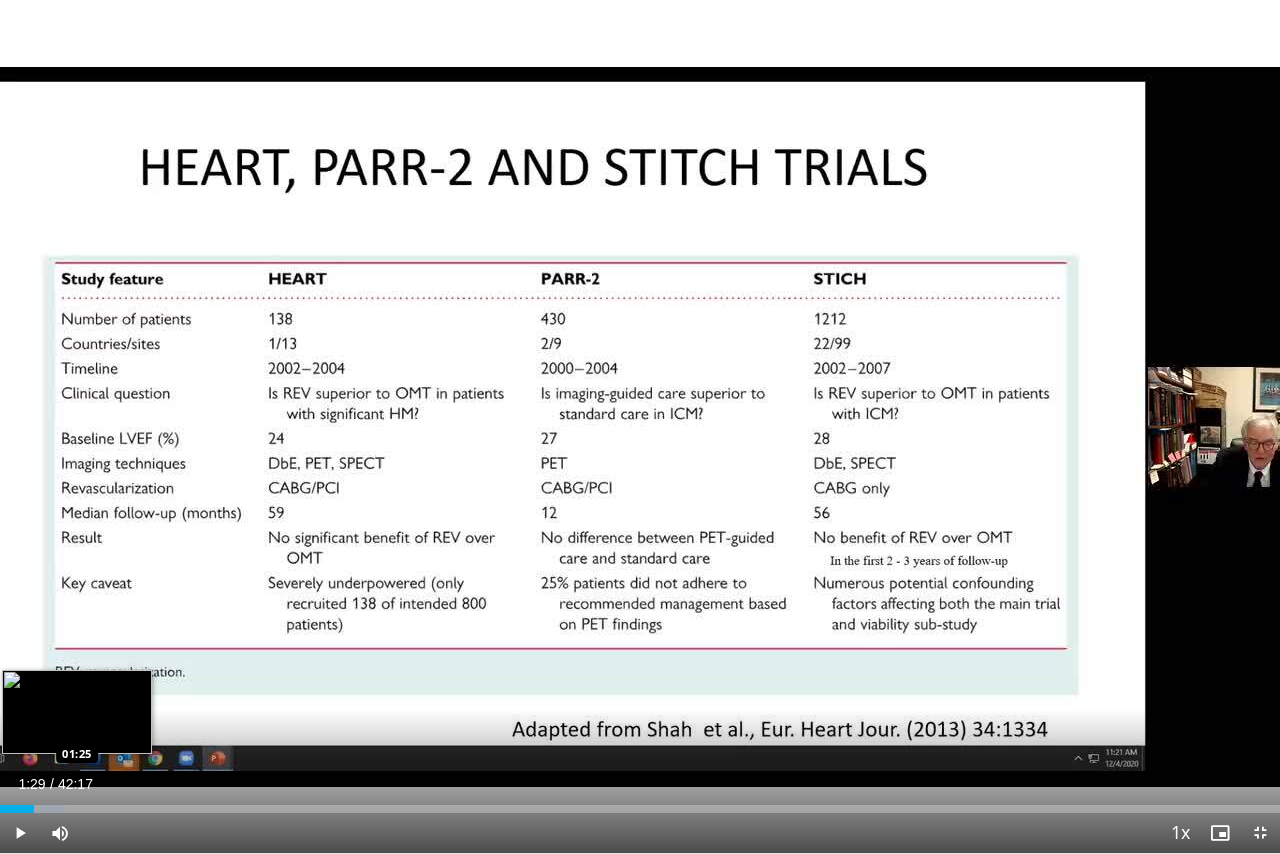 click at bounding box center [40, 809] 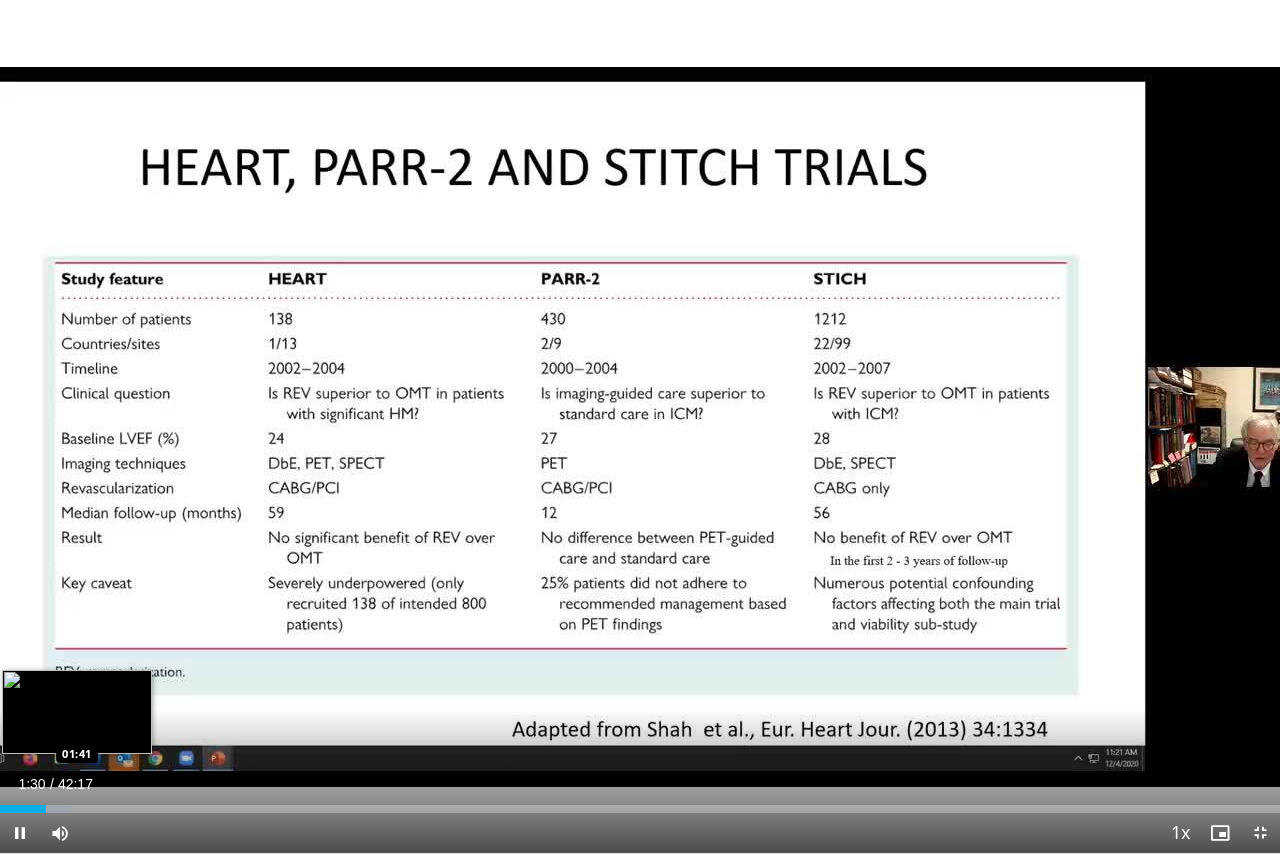 click on "**********" at bounding box center [640, 427] 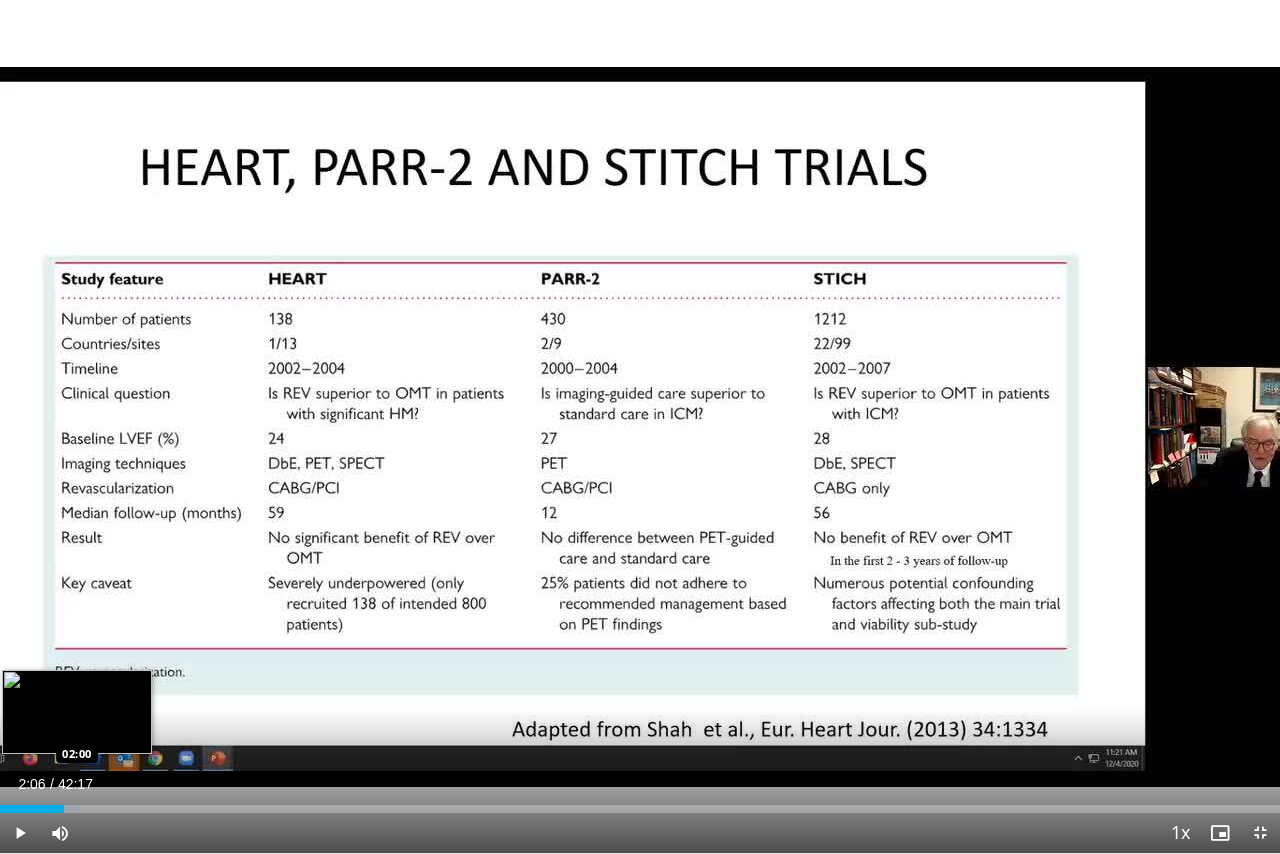 click on "Loaded :  6.25% 02:06 02:00" at bounding box center (640, 809) 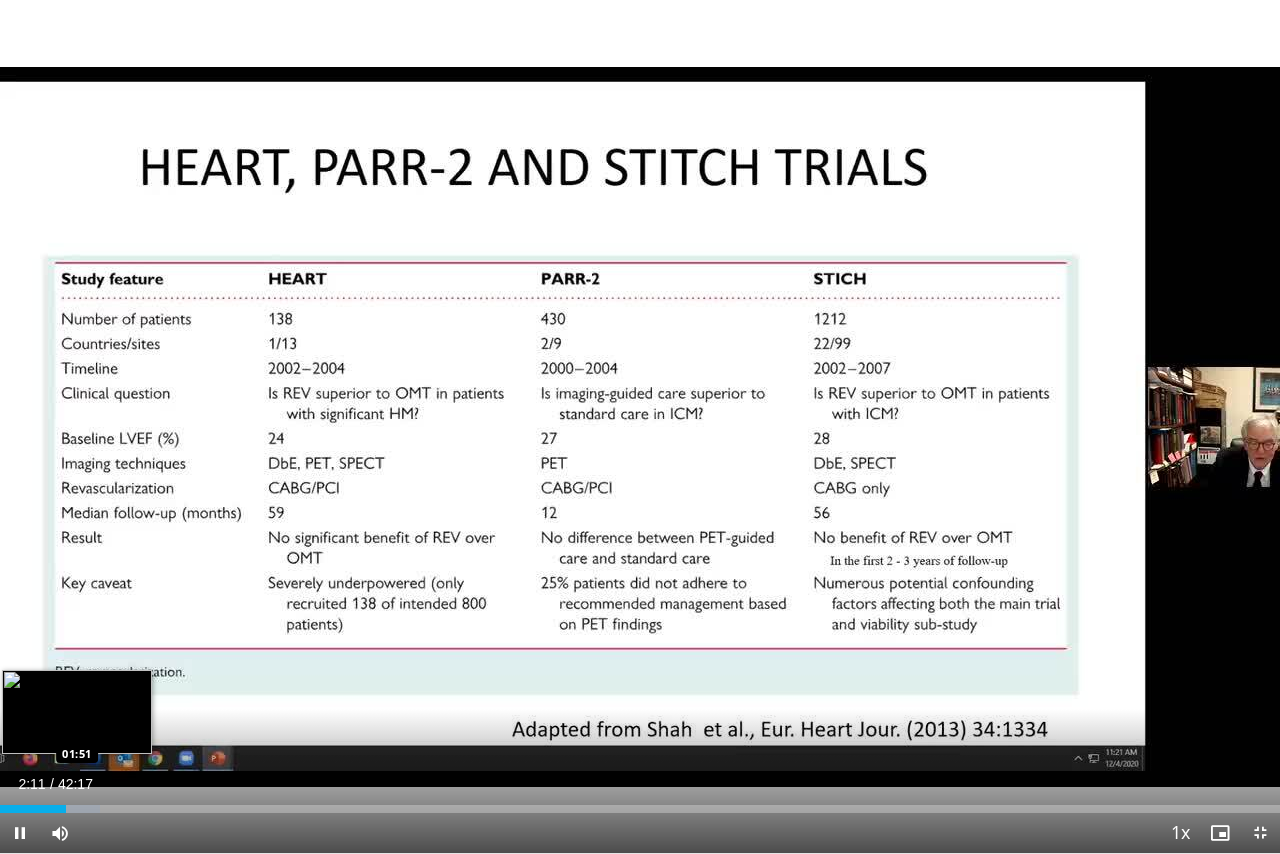 click on "02:11" at bounding box center [33, 809] 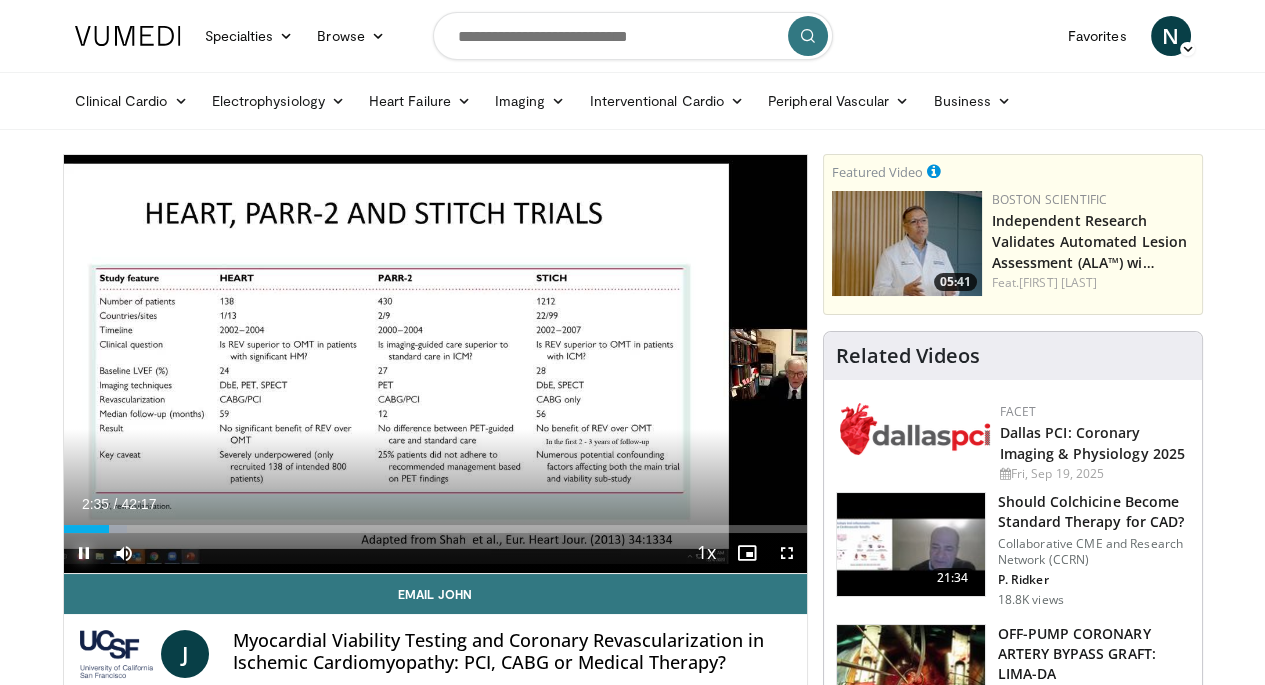click at bounding box center [84, 553] 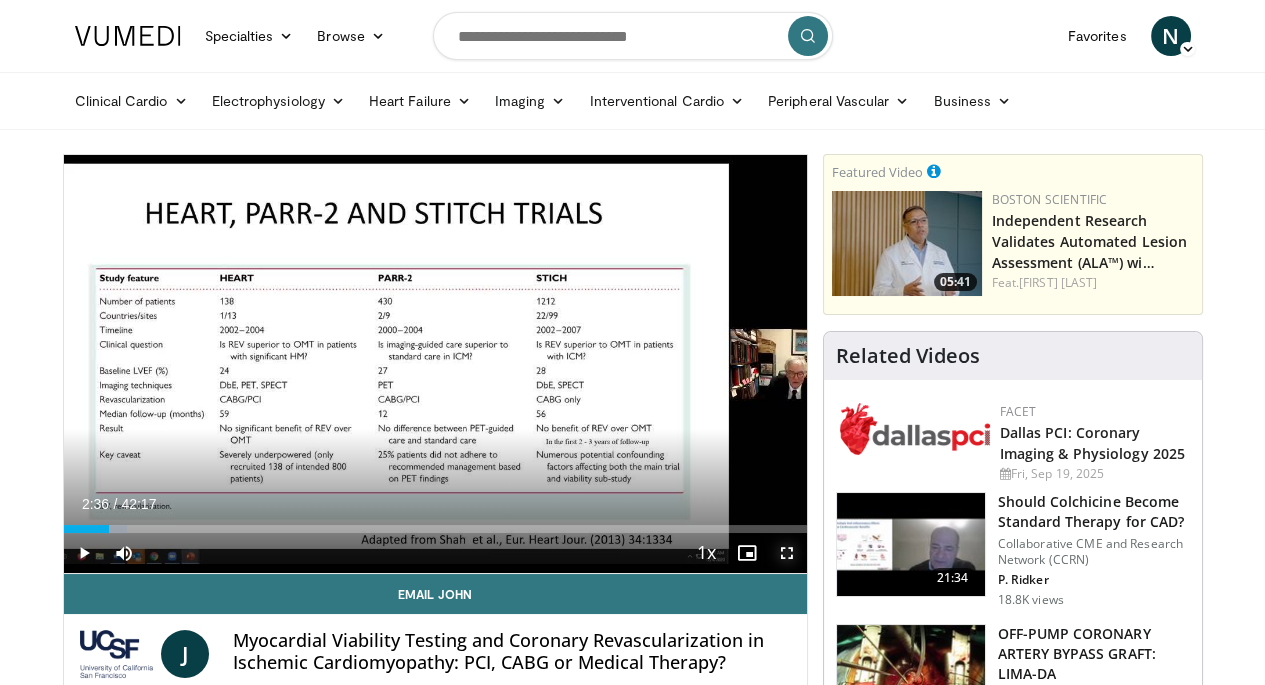 click at bounding box center (787, 553) 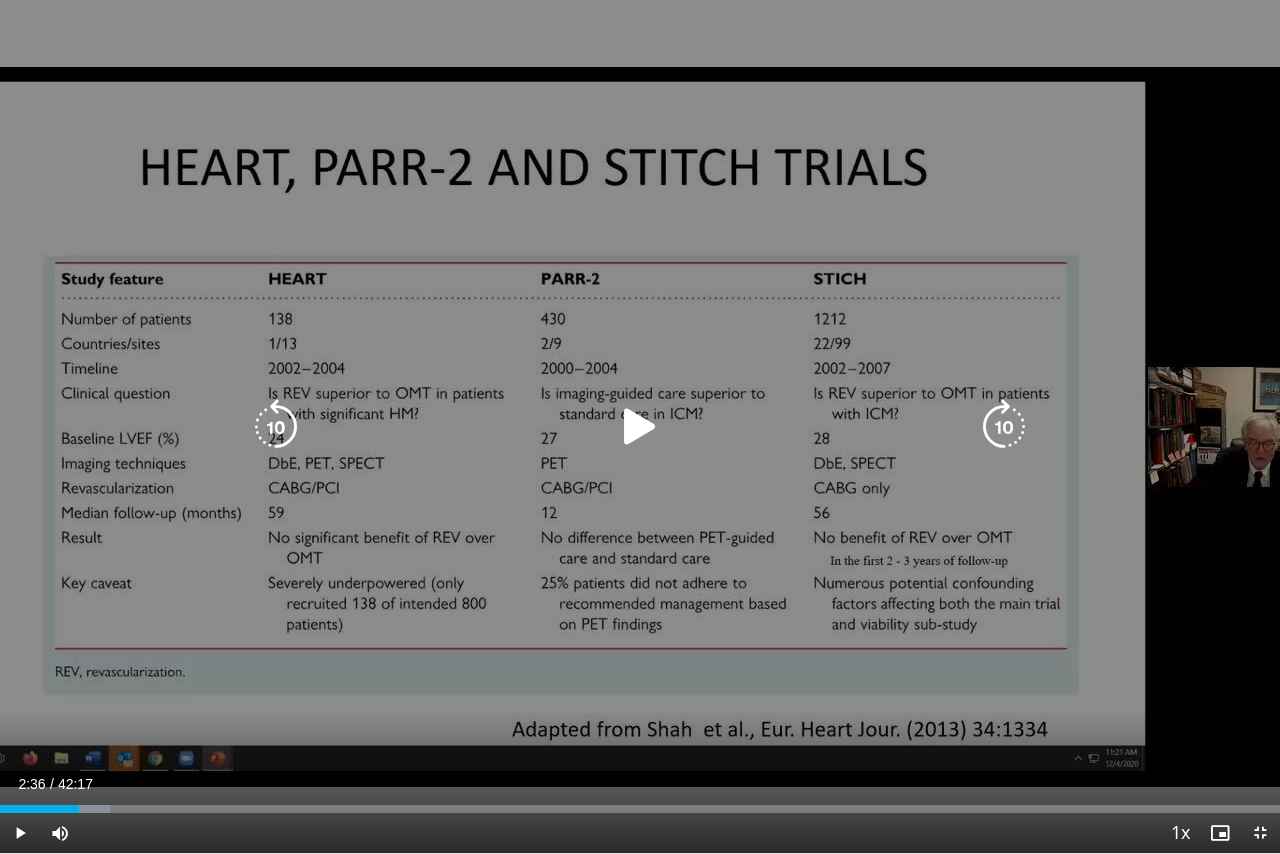 click at bounding box center [640, 427] 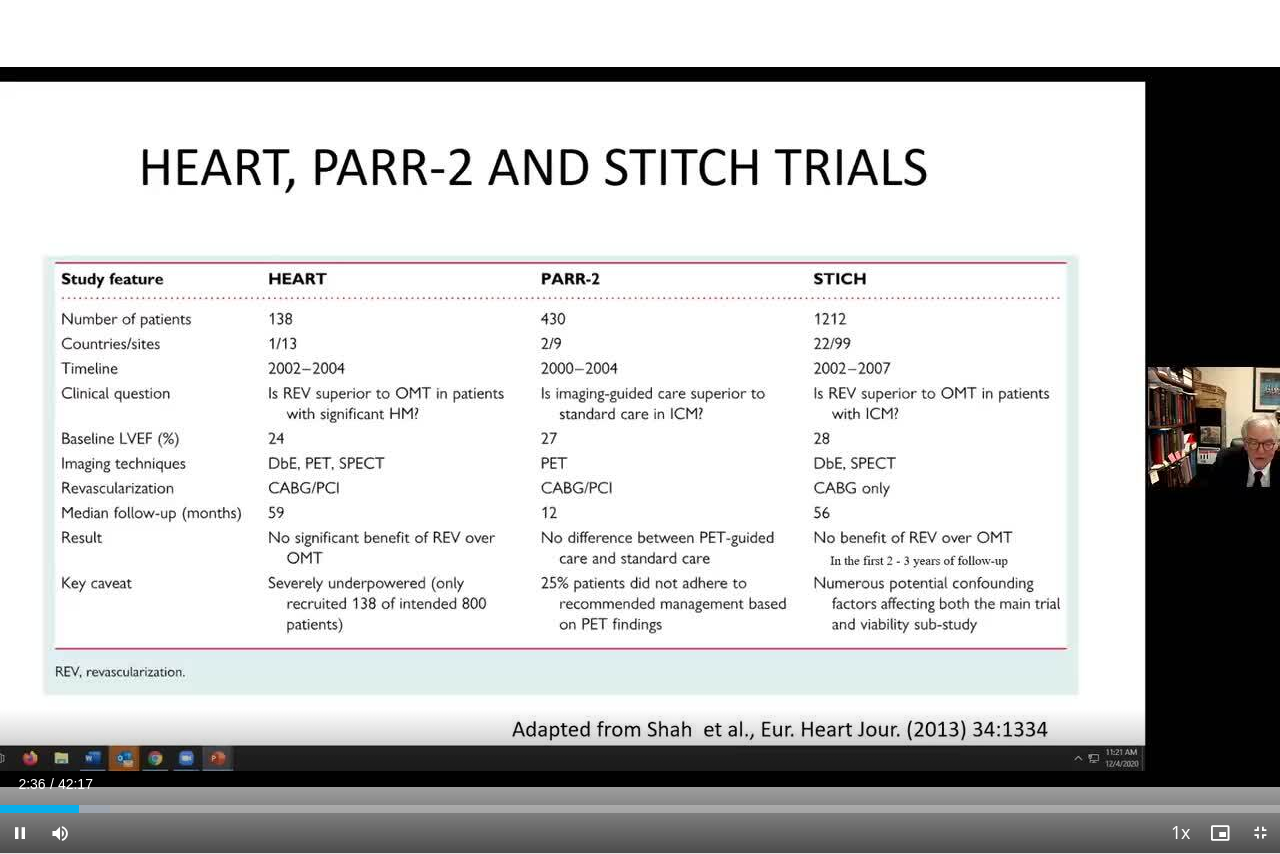 type 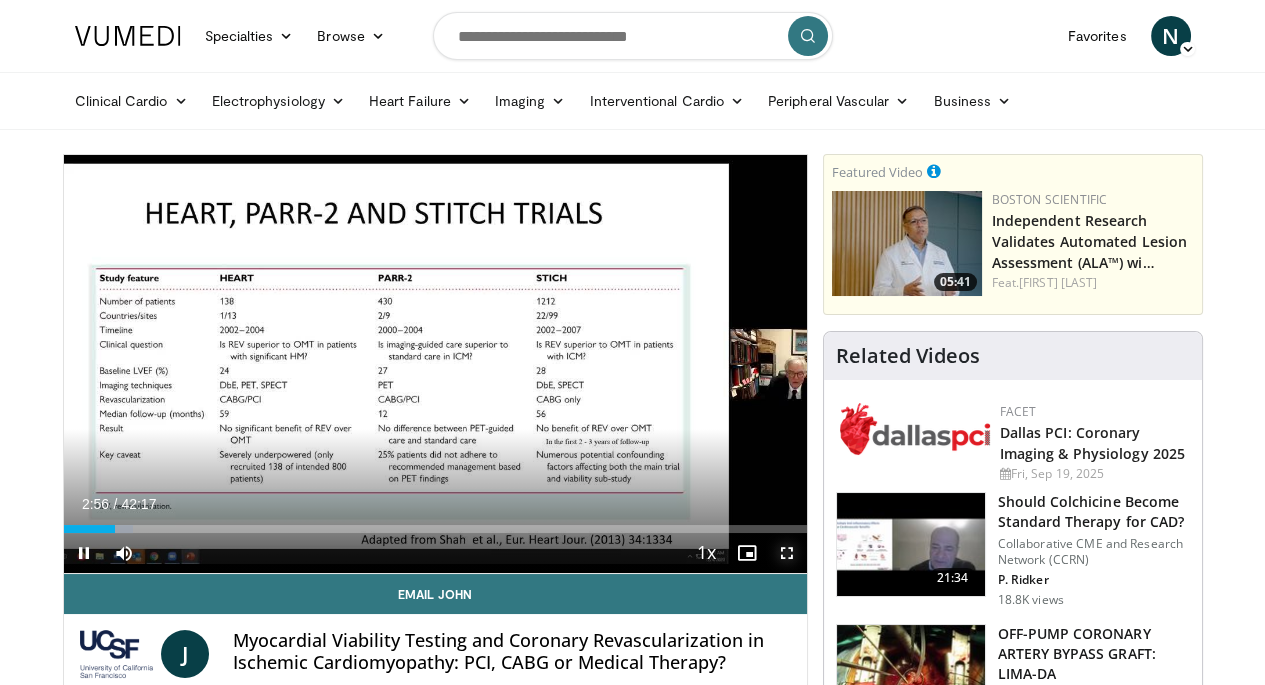 click at bounding box center [787, 553] 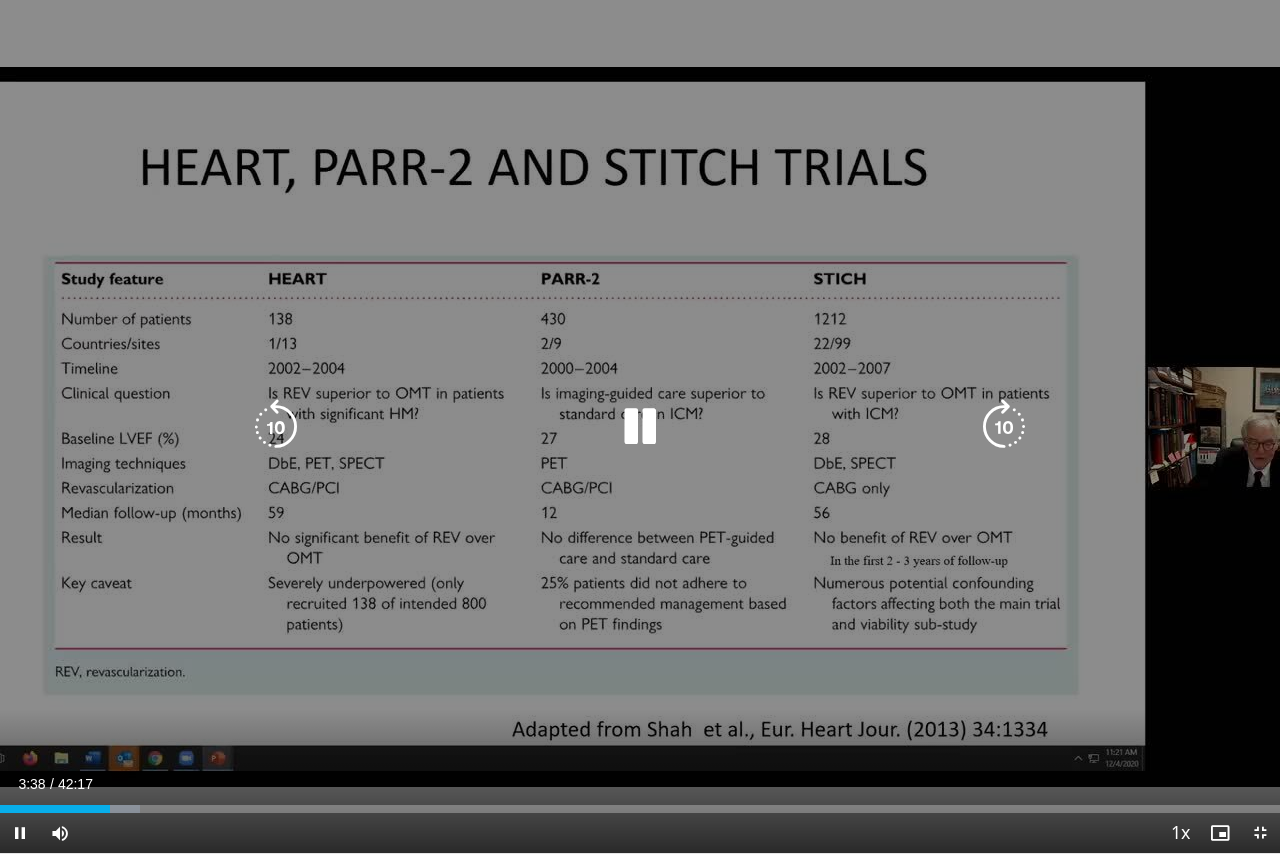 click at bounding box center [640, 427] 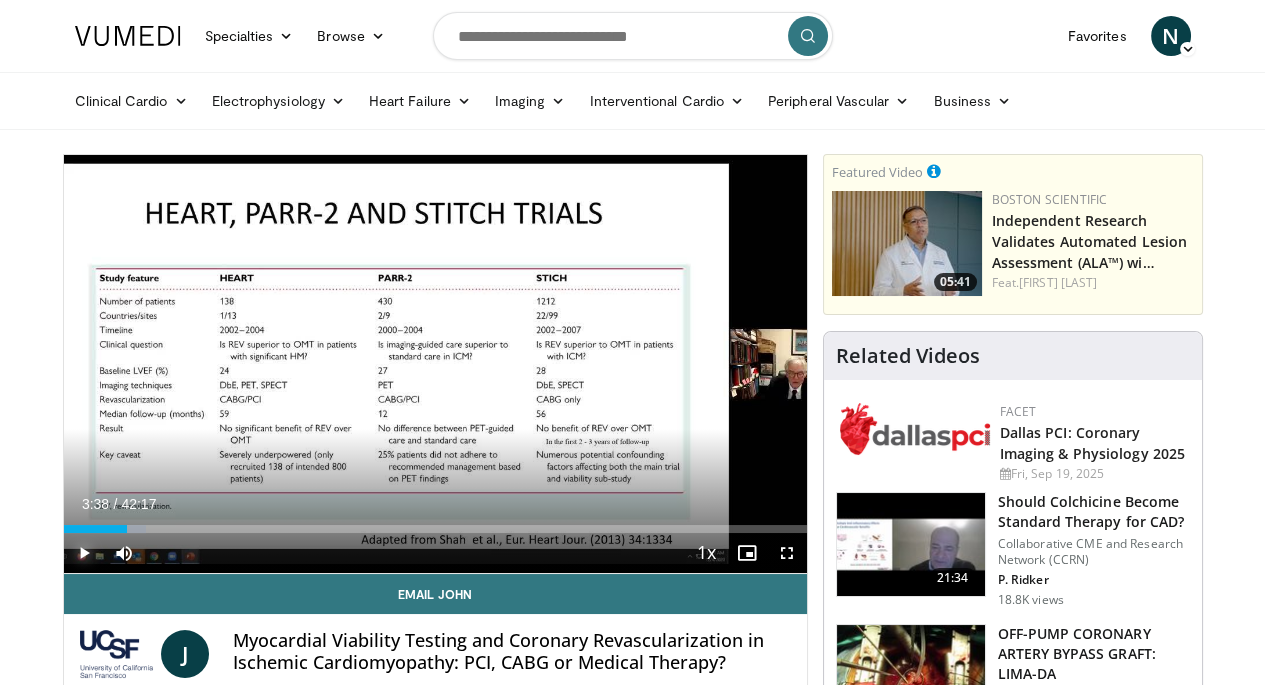 click at bounding box center (84, 553) 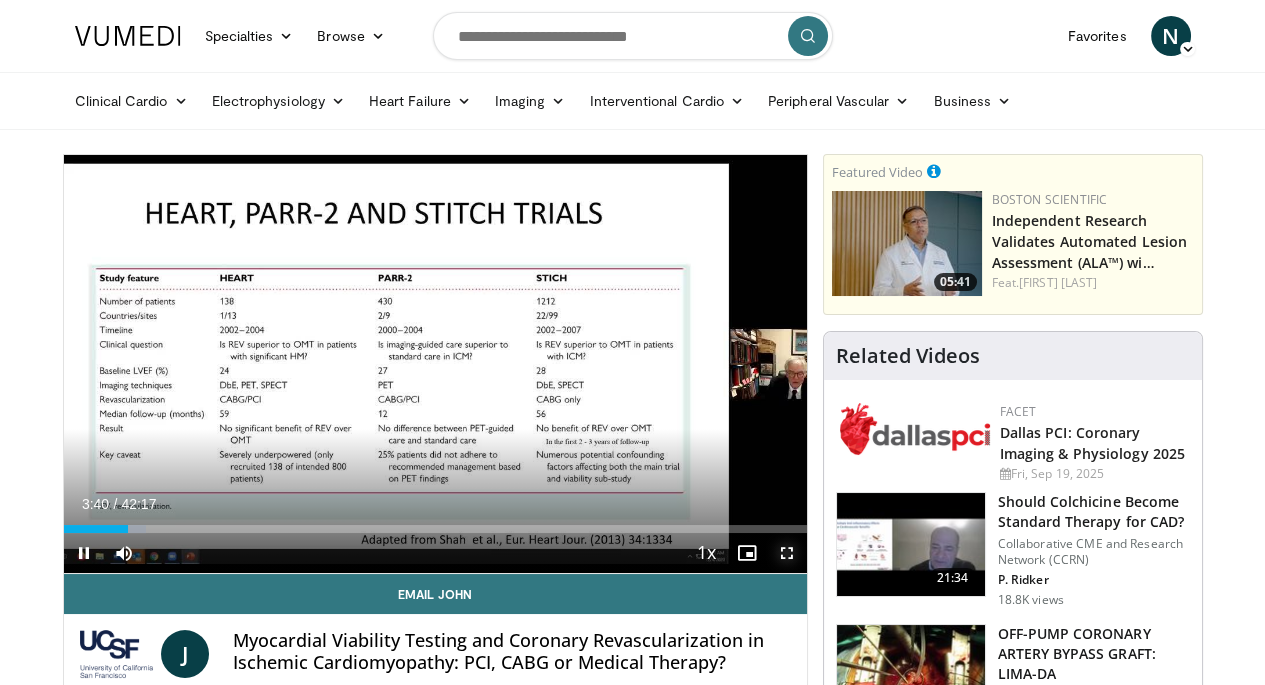 click at bounding box center (787, 553) 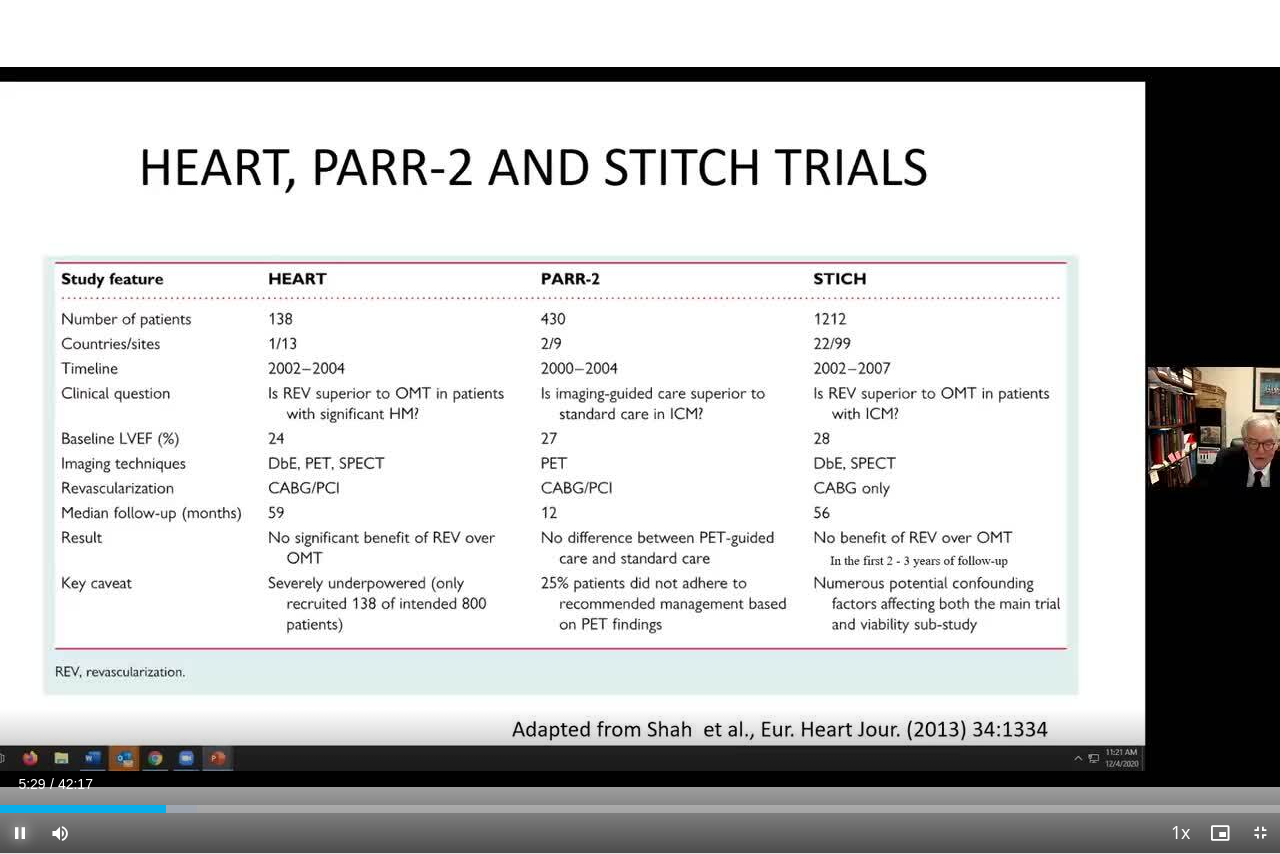 click at bounding box center (20, 833) 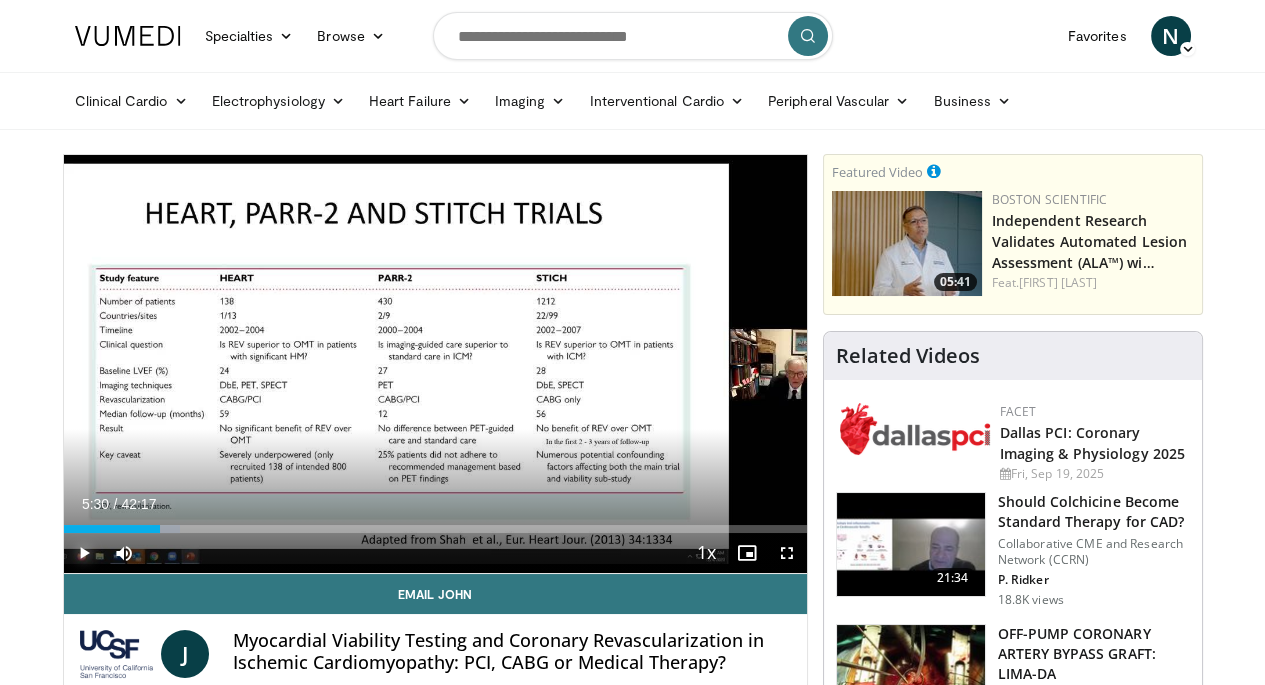click at bounding box center [84, 553] 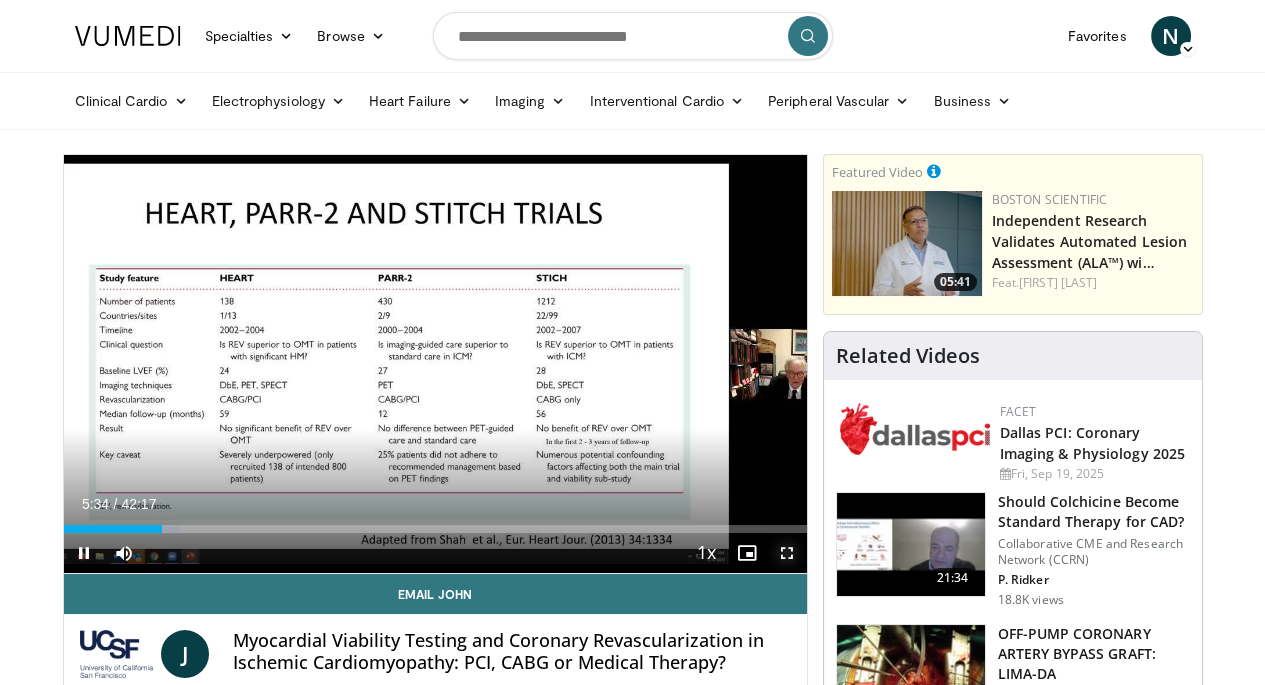 click at bounding box center [787, 553] 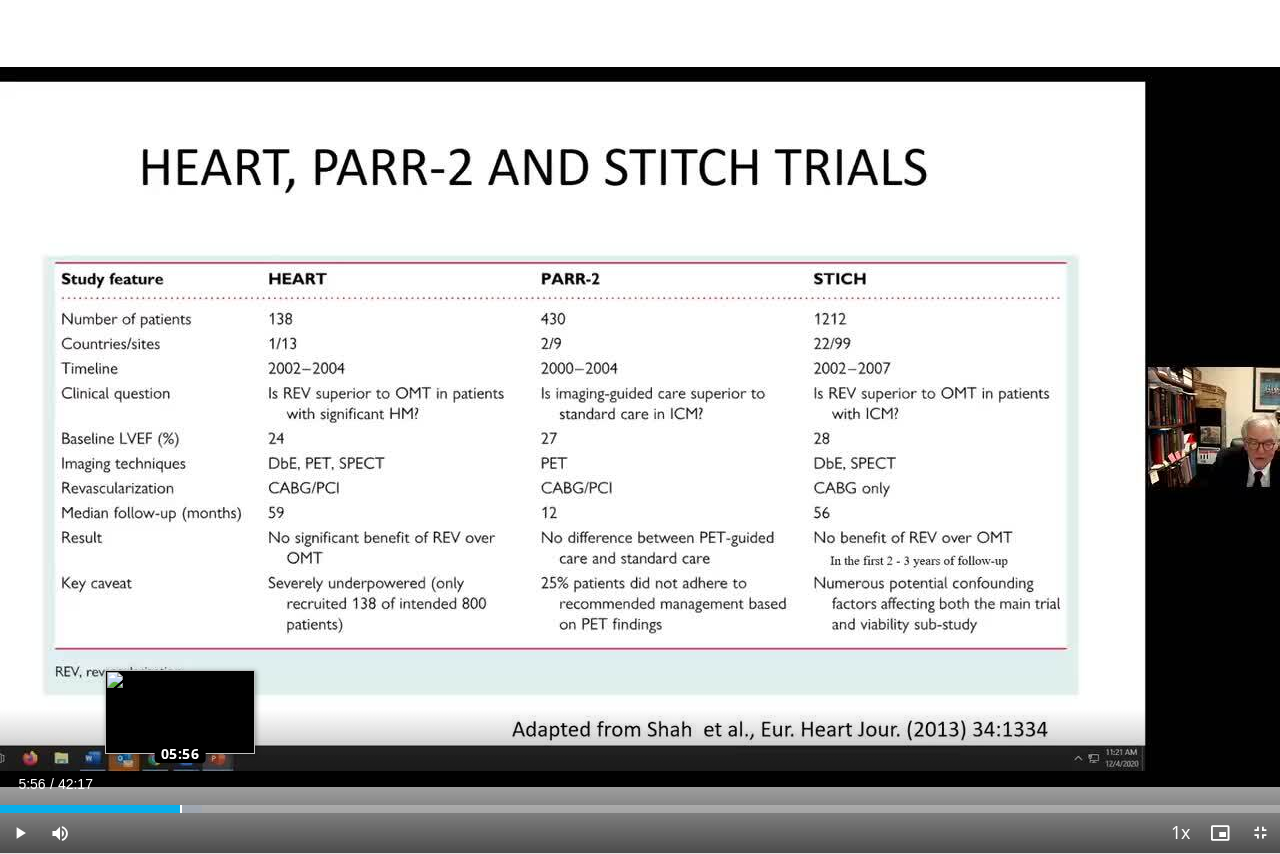 click on "Loaded :  15.76% 05:56 05:56" at bounding box center [640, 809] 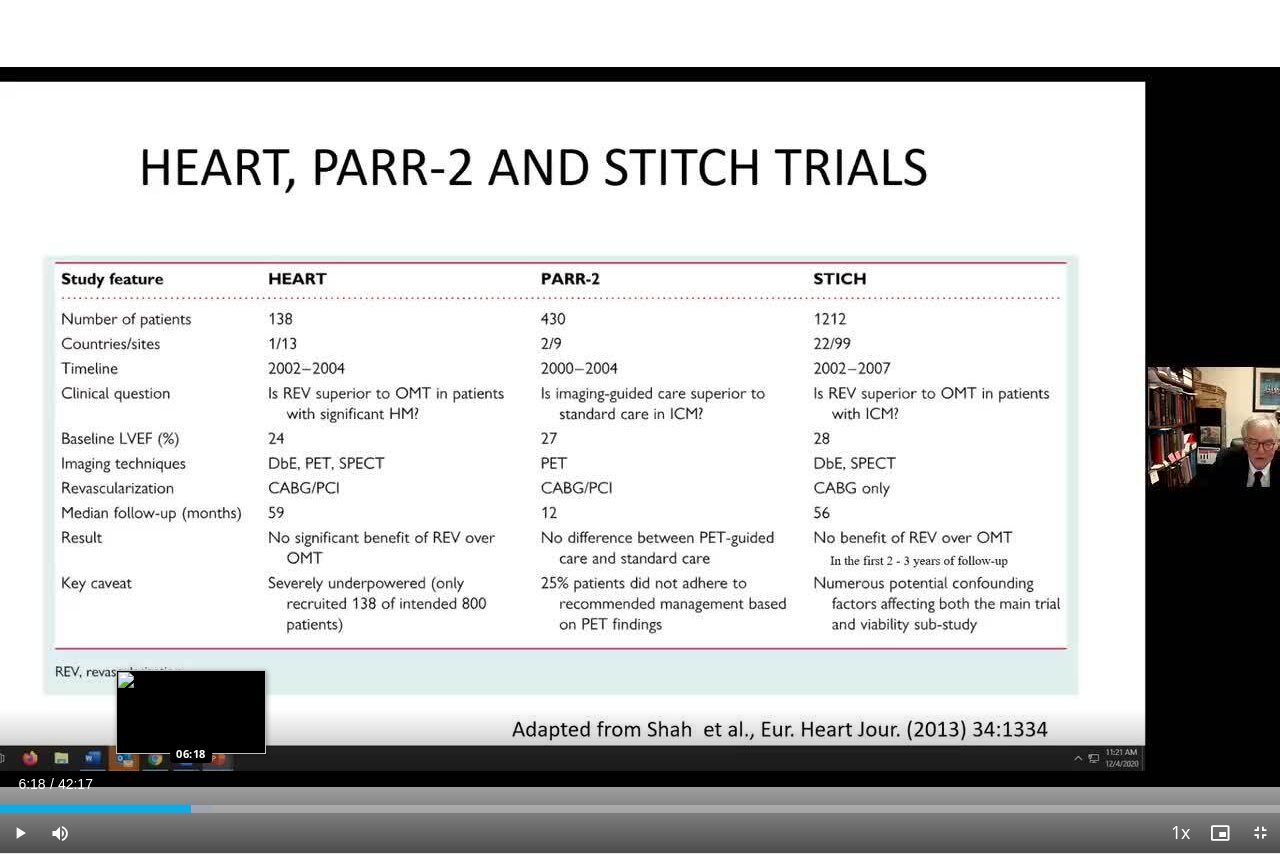 click at bounding box center [194, 809] 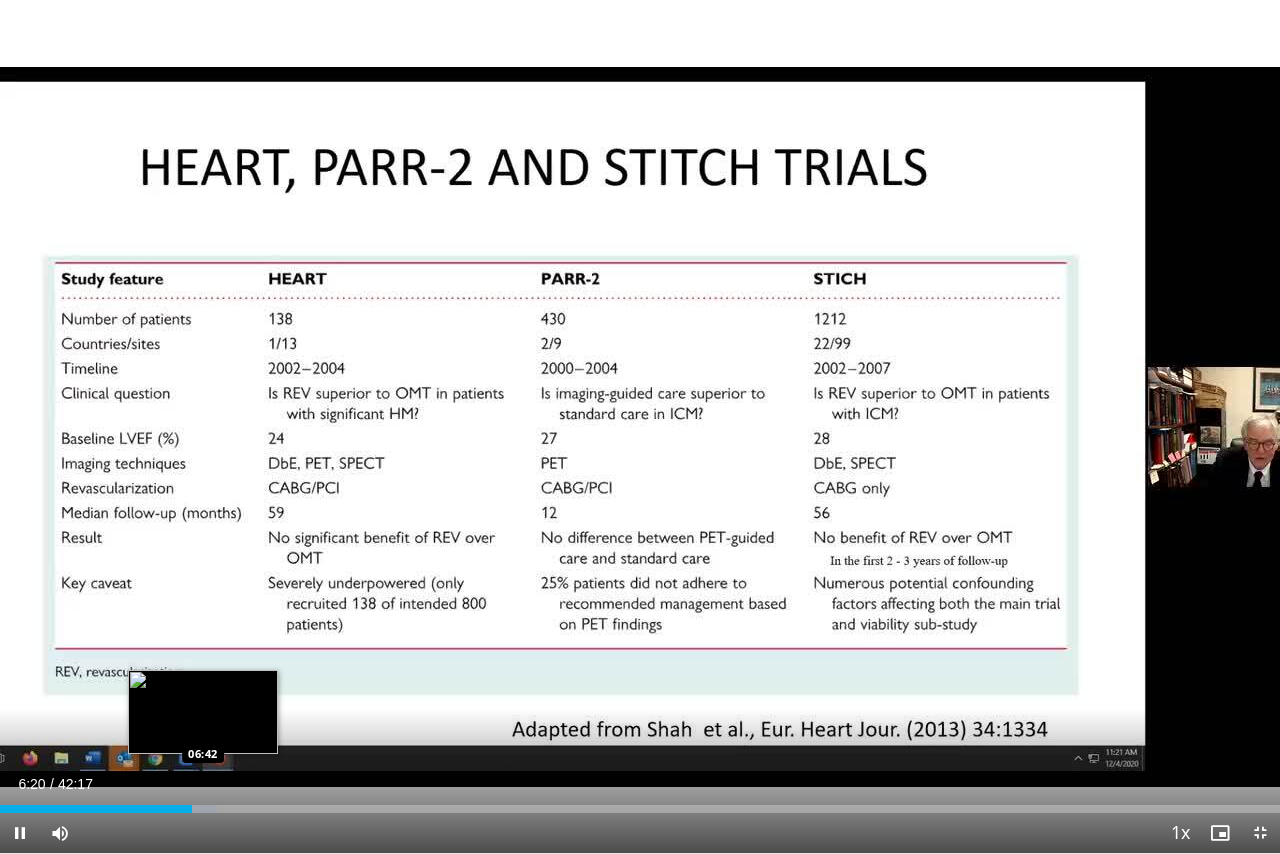 click on "**********" at bounding box center (640, 427) 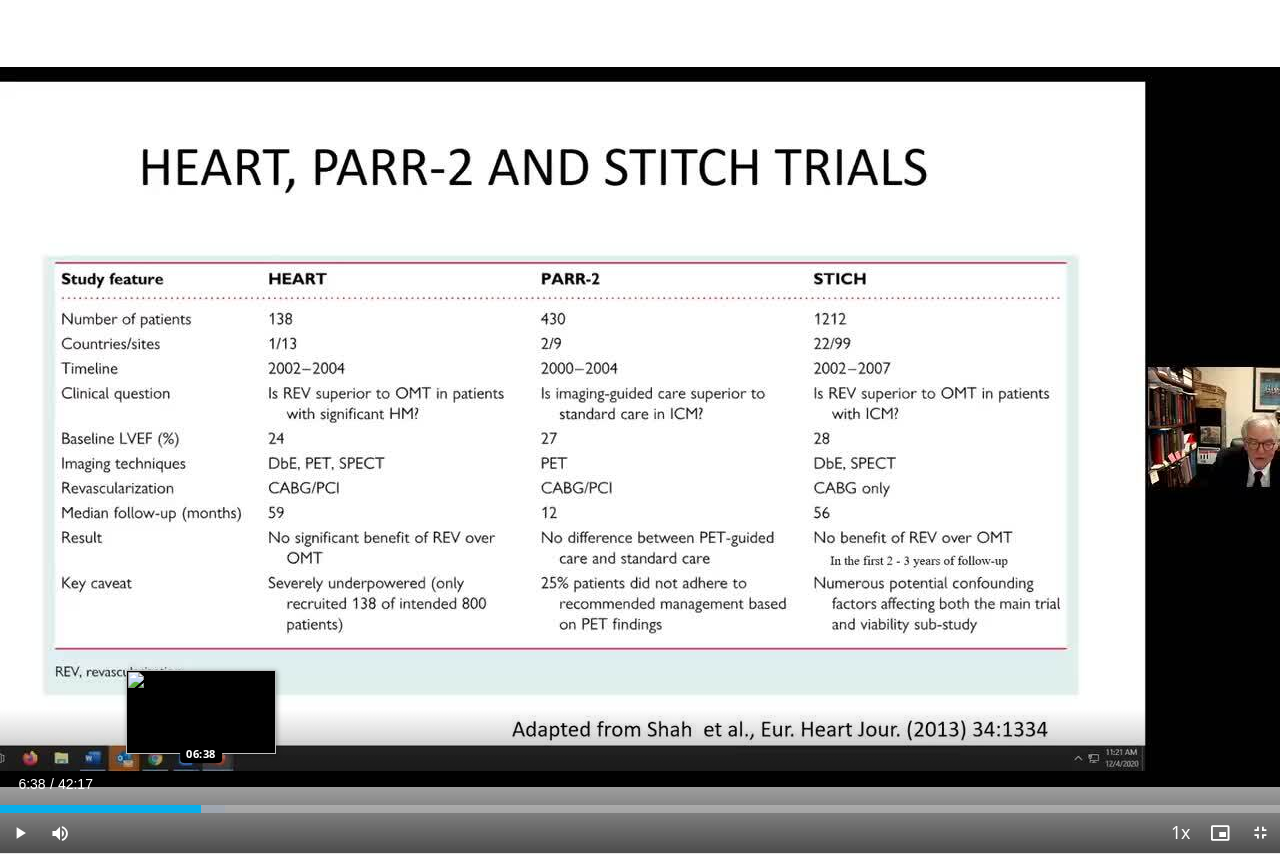 click on "Loaded :  17.59% 06:38 06:38" at bounding box center [640, 809] 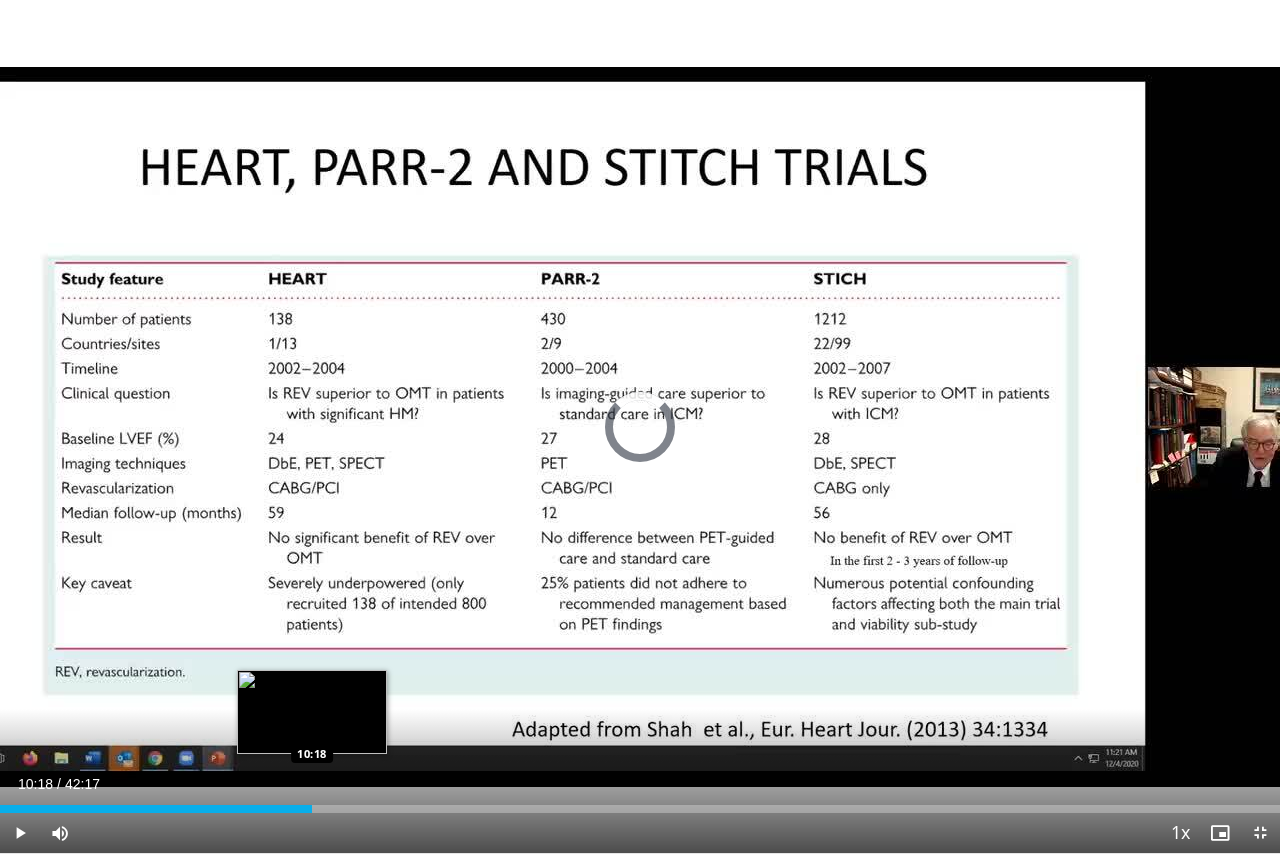 click on "Loaded :  18.92% 10:18 10:18" at bounding box center (640, 809) 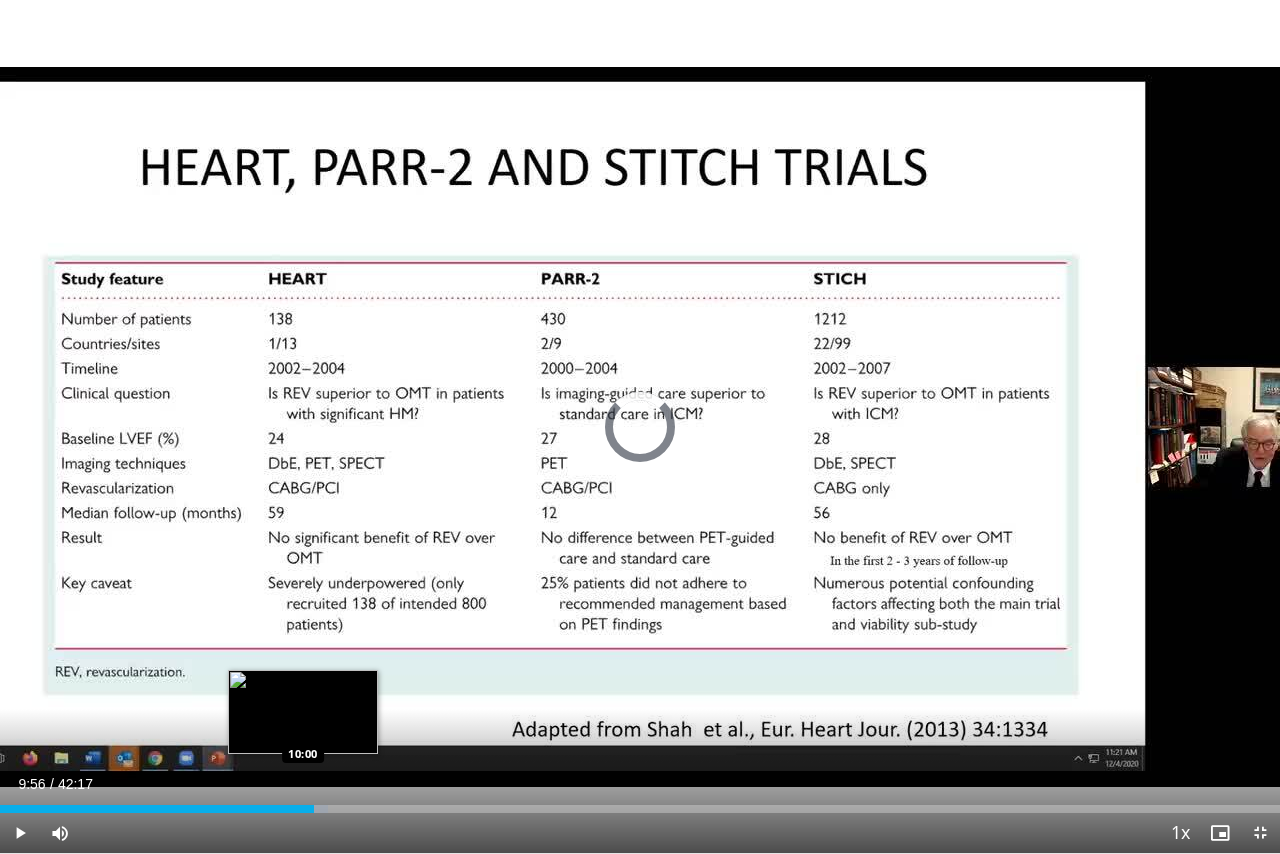 click on "10:21" at bounding box center (157, 809) 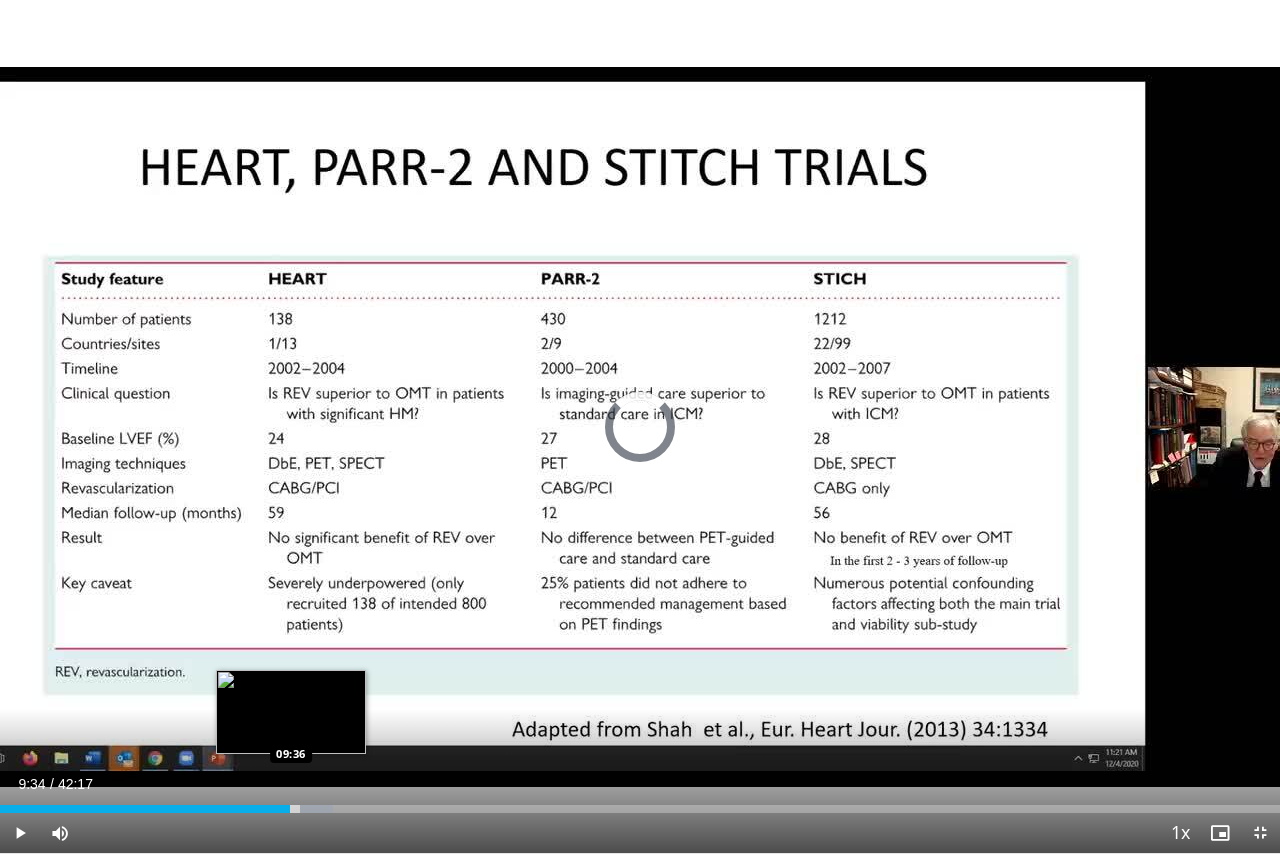 click on "Loaded :  26.01% 09:34 09:36" at bounding box center (640, 809) 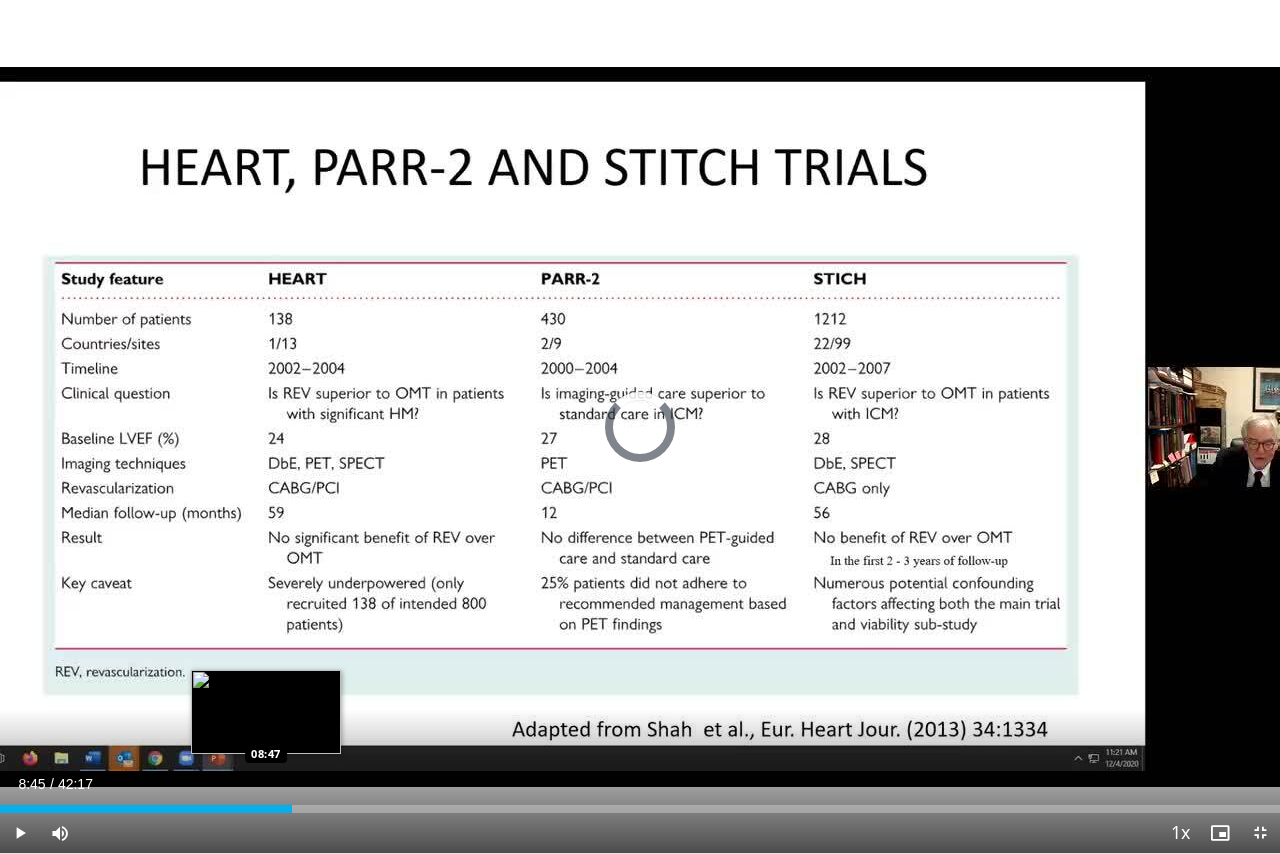 click on "08:45" at bounding box center [146, 809] 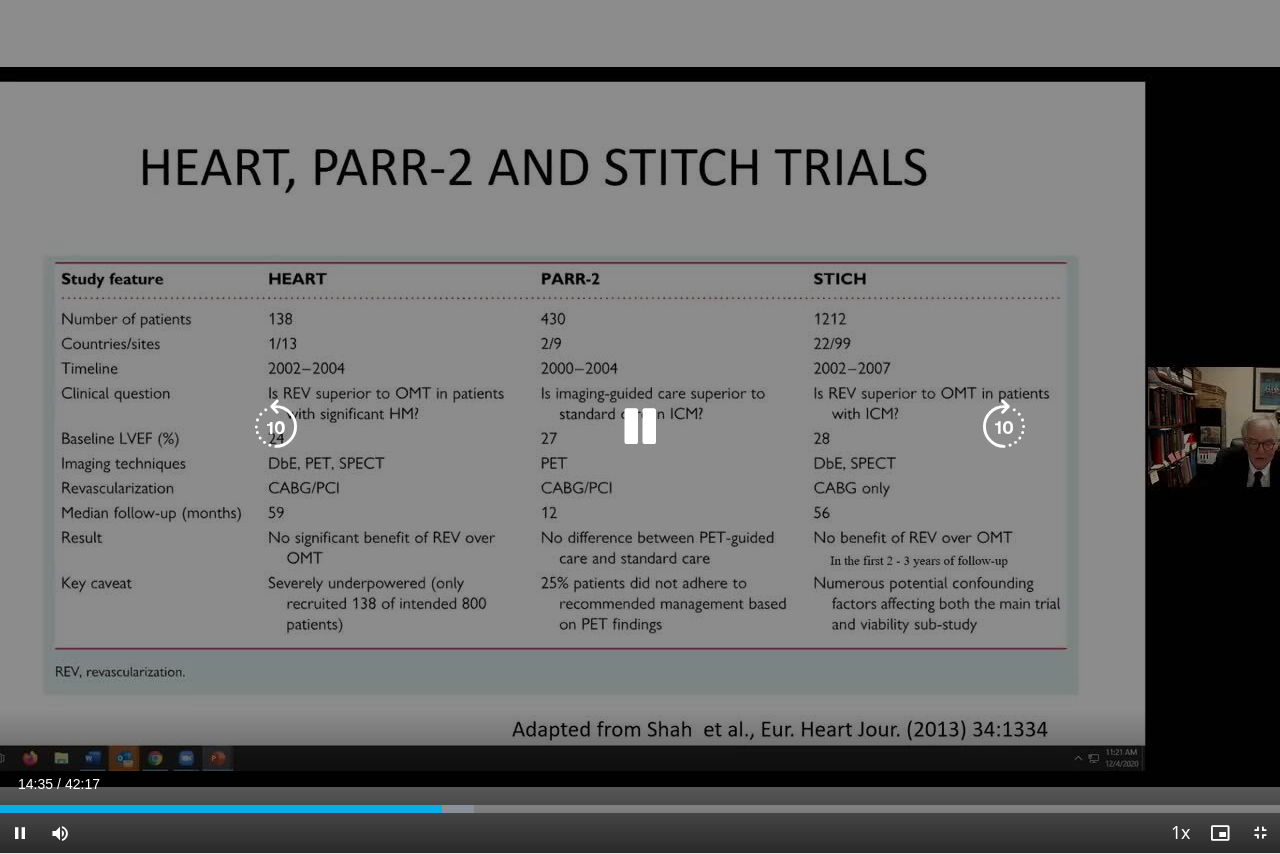 click at bounding box center (640, 427) 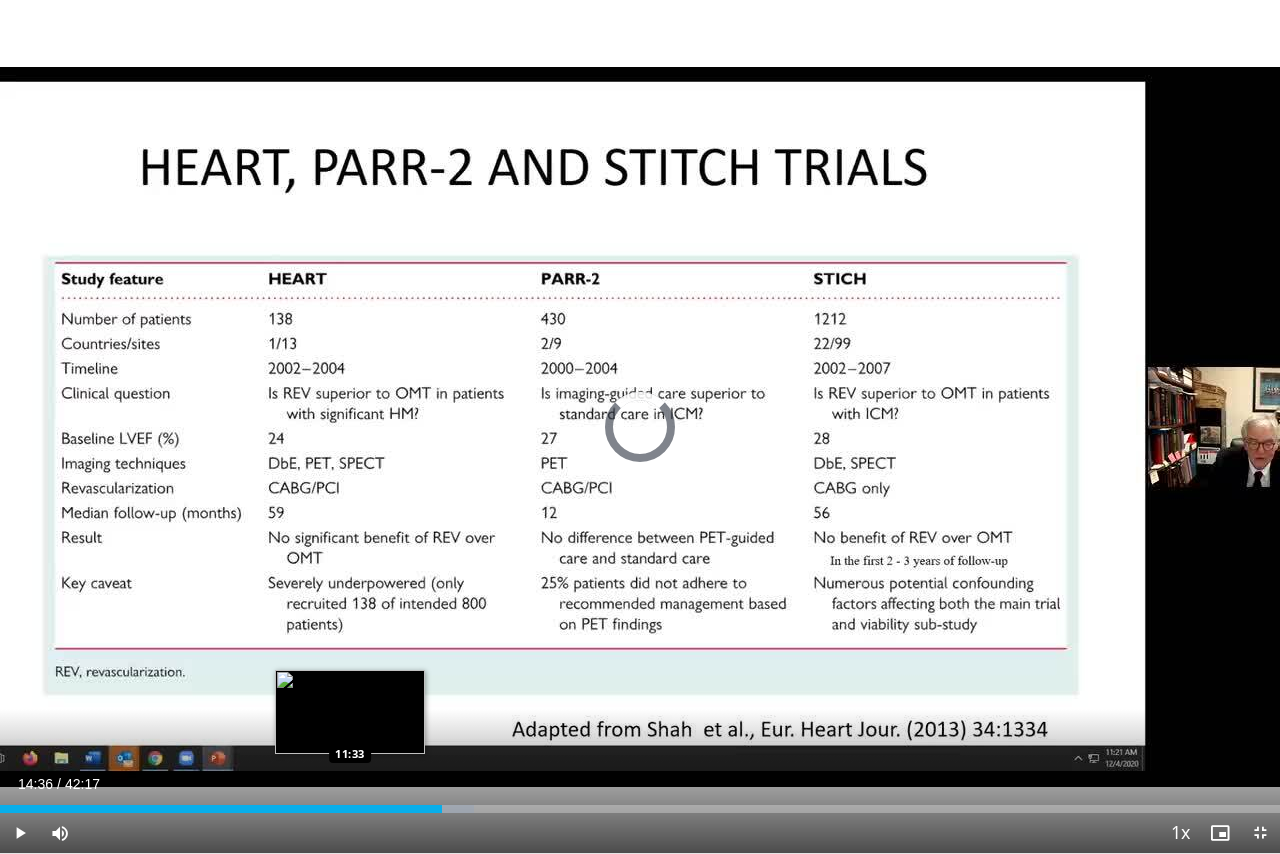 click on "Loaded :  37.05% 14:36 11:33" at bounding box center [640, 803] 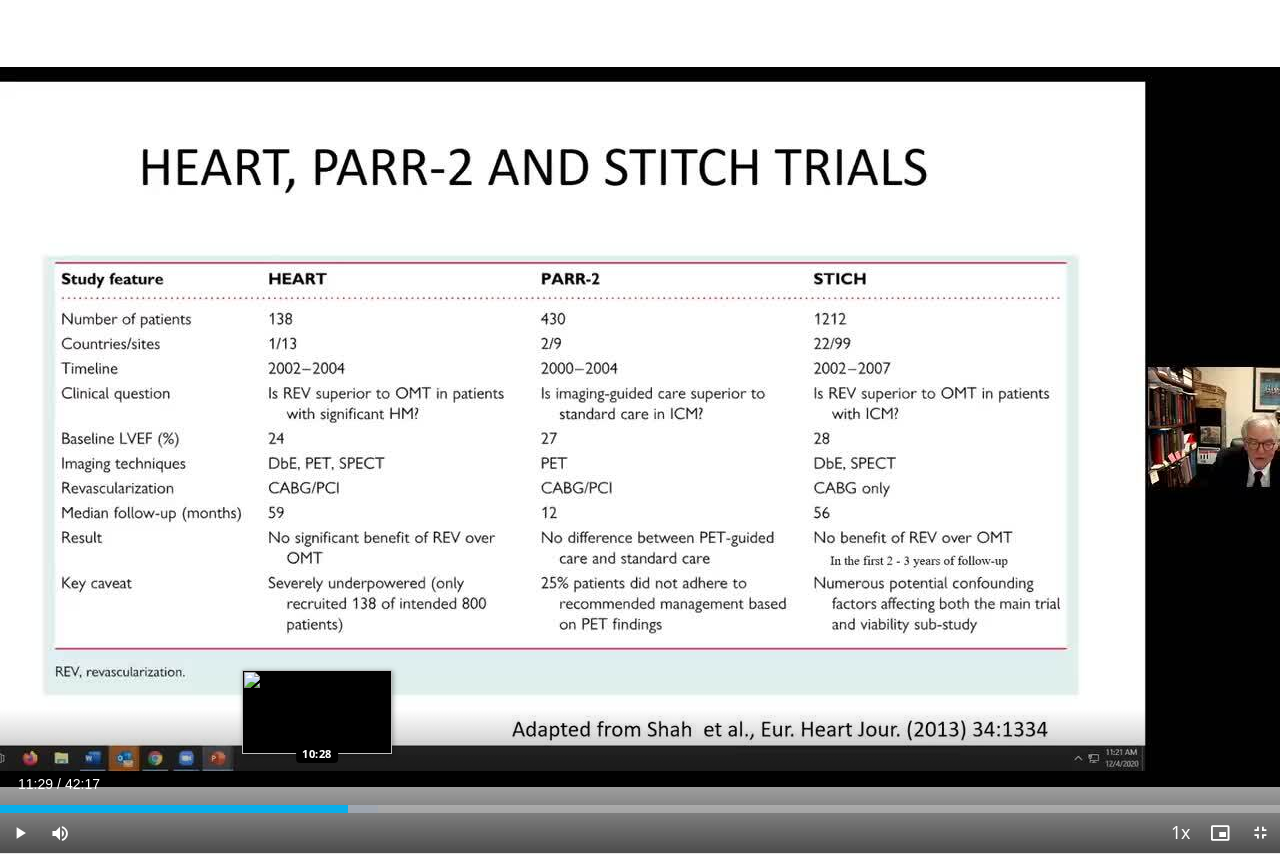 click on "Loaded :  29.56% 11:29 10:28" at bounding box center [640, 803] 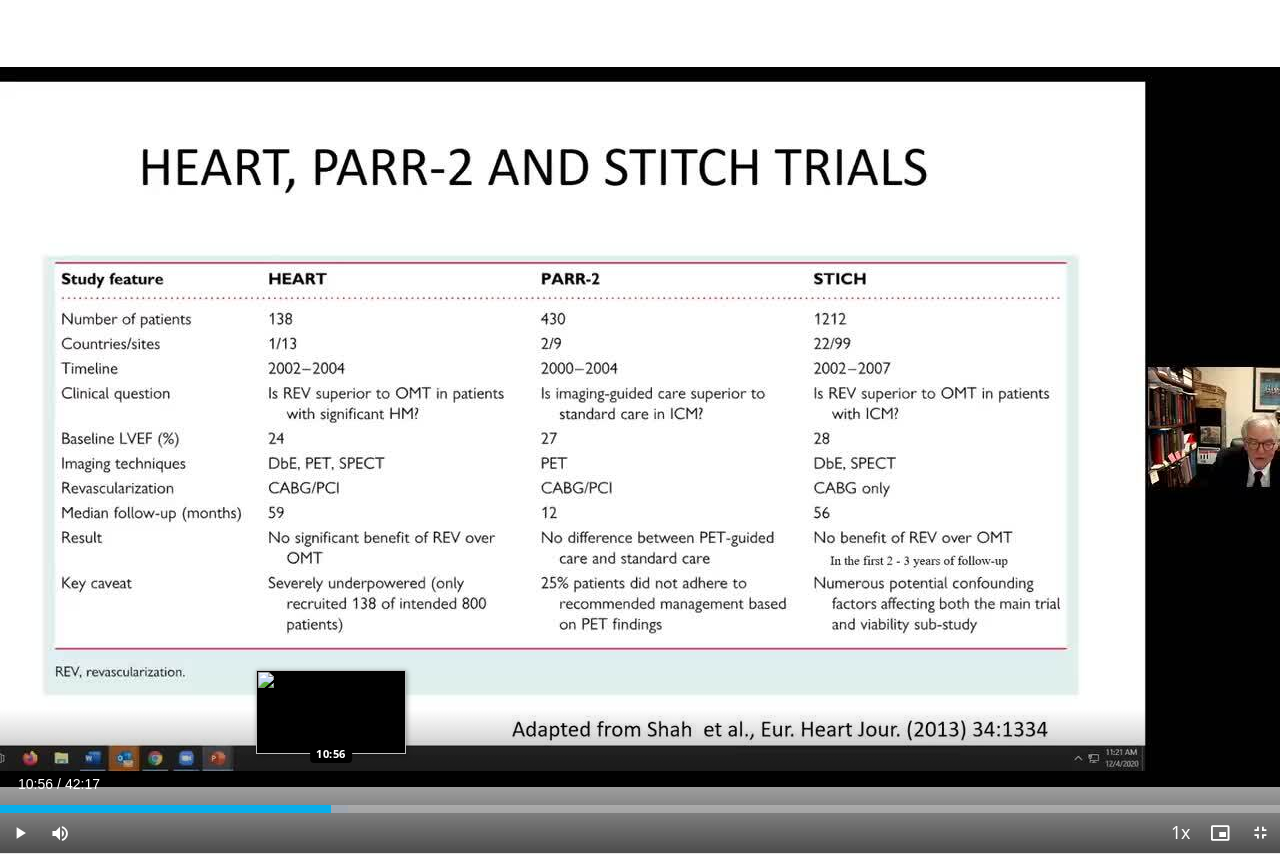click at bounding box center (331, 809) 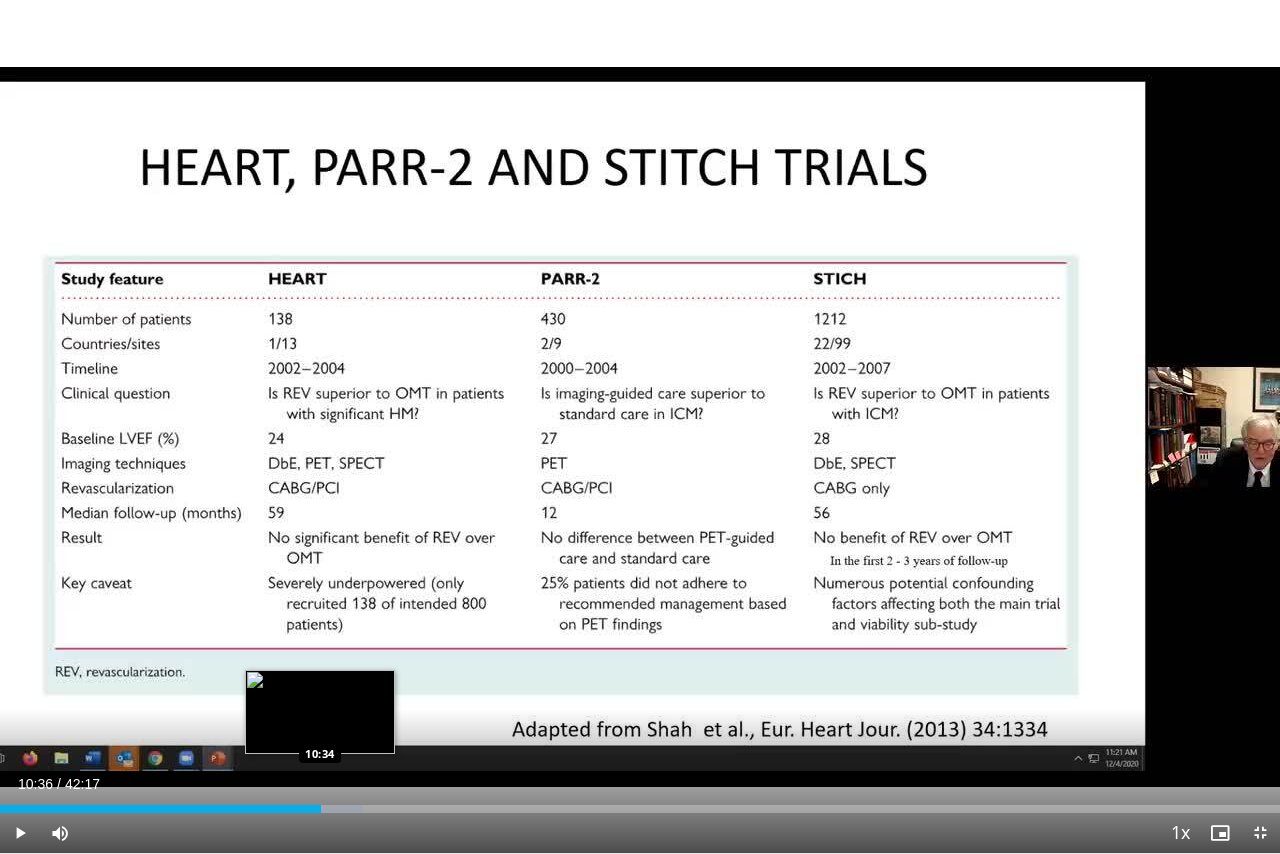 click on "10:36" at bounding box center [160, 809] 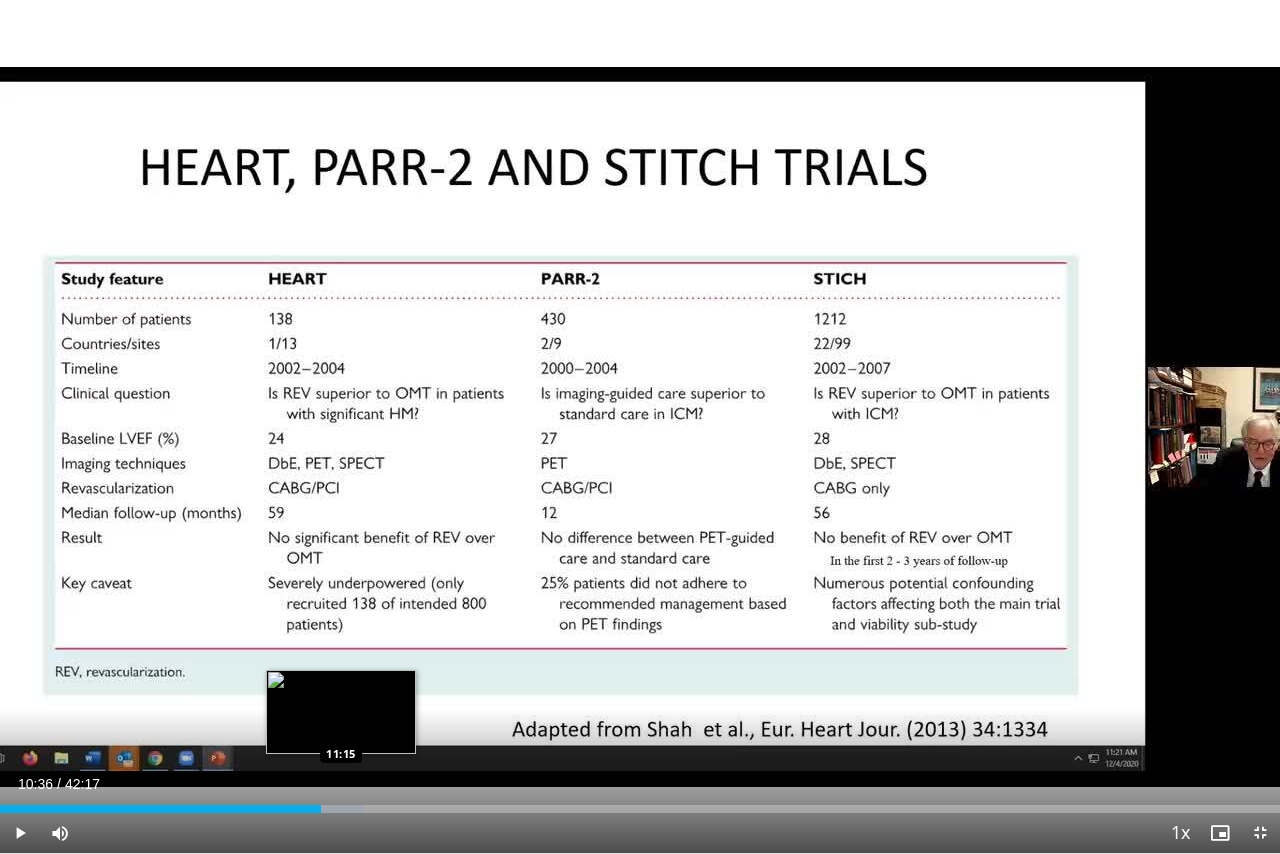 click on "Current Time  10:36 / Duration  42:17 Play Skip Backward Skip Forward Mute 5% Loaded :  28.38% 10:36 11:15 Stream Type  LIVE Seek to live, currently behind live LIVE   1x Playback Rate 0.5x 0.75x 1x , selected 1.25x 1.5x 1.75x 2x Chapters Chapters Descriptions descriptions off , selected Captions captions settings , opens captions settings dialog captions off , selected Audio Track en (Main) , selected Exit Fullscreen Enable picture-in-picture mode" at bounding box center [640, 833] 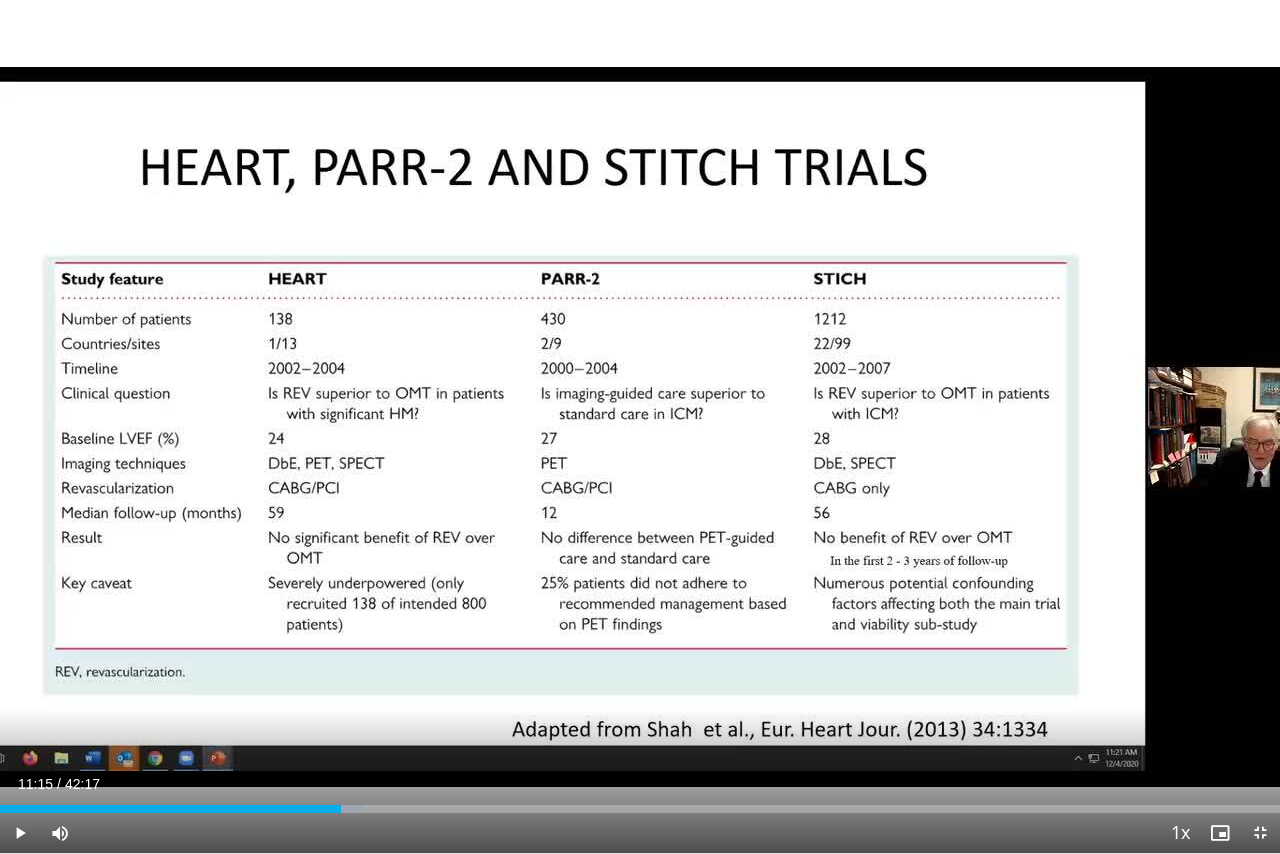 click on "Loaded :  28.38% 10:36 11:15" at bounding box center [640, 809] 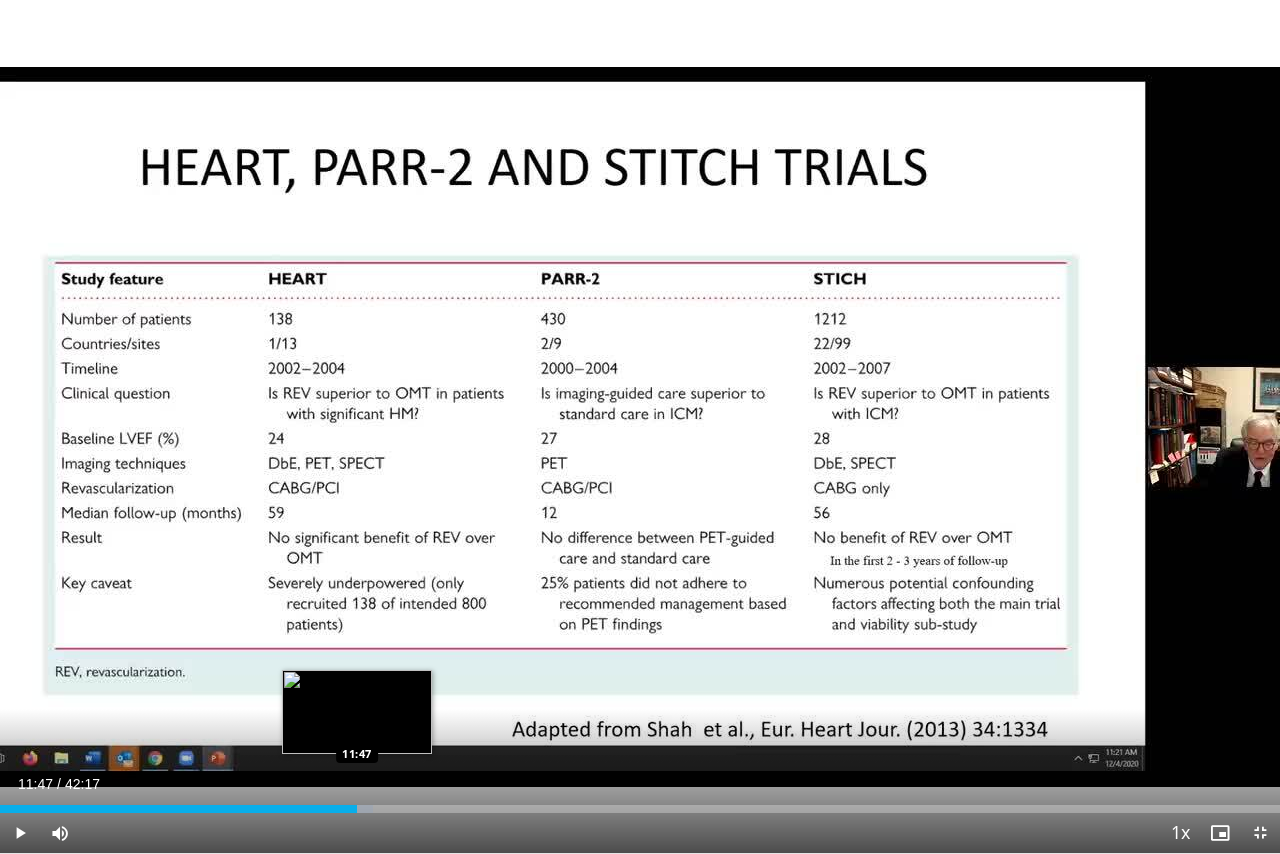 click on "Loaded :  29.16% 11:47 11:47" at bounding box center [640, 809] 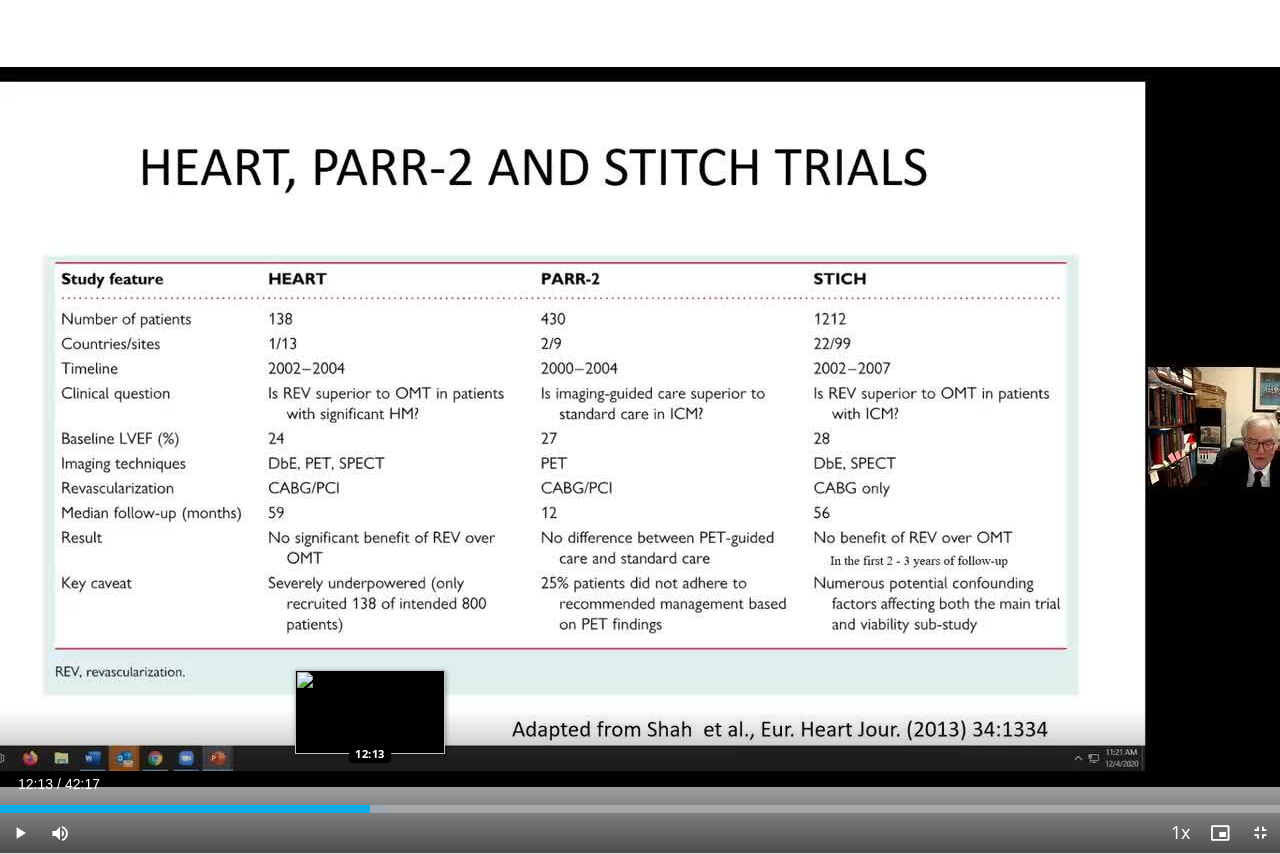 click at bounding box center (365, 809) 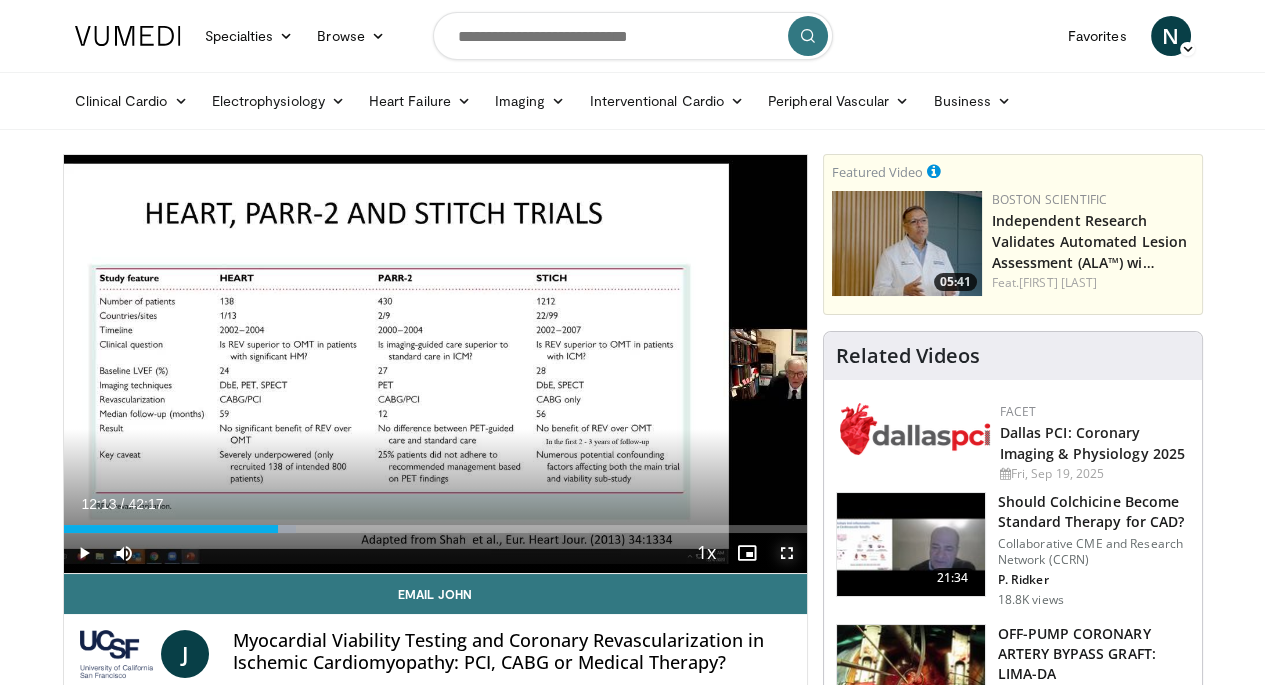 click at bounding box center [787, 553] 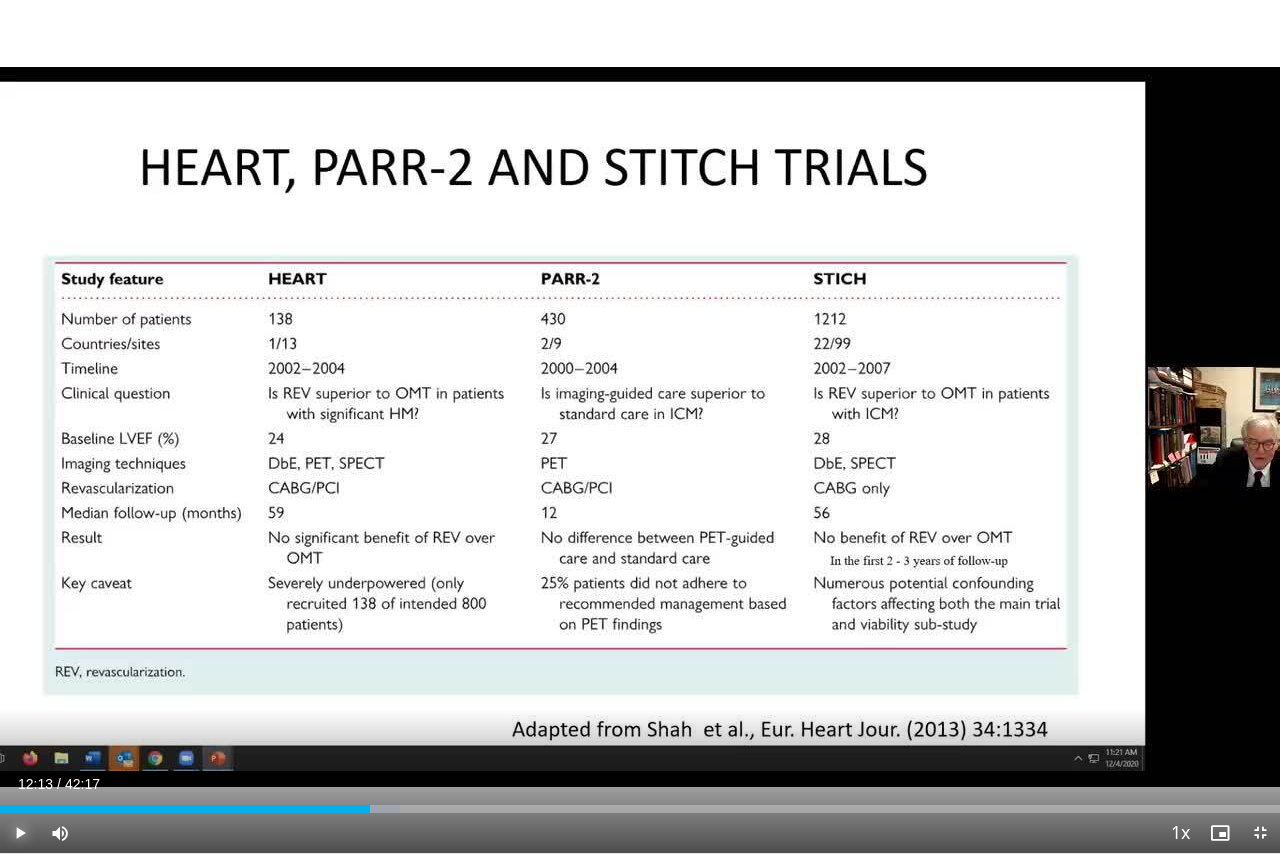 click at bounding box center [20, 833] 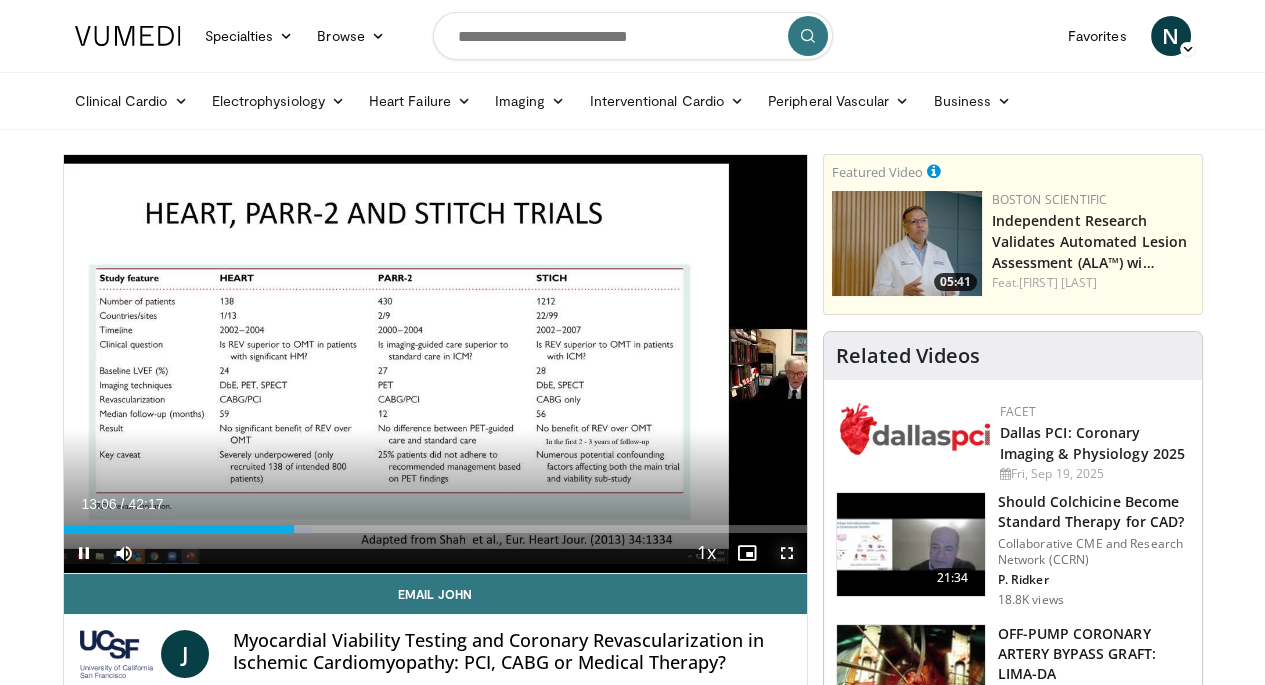 click at bounding box center (787, 553) 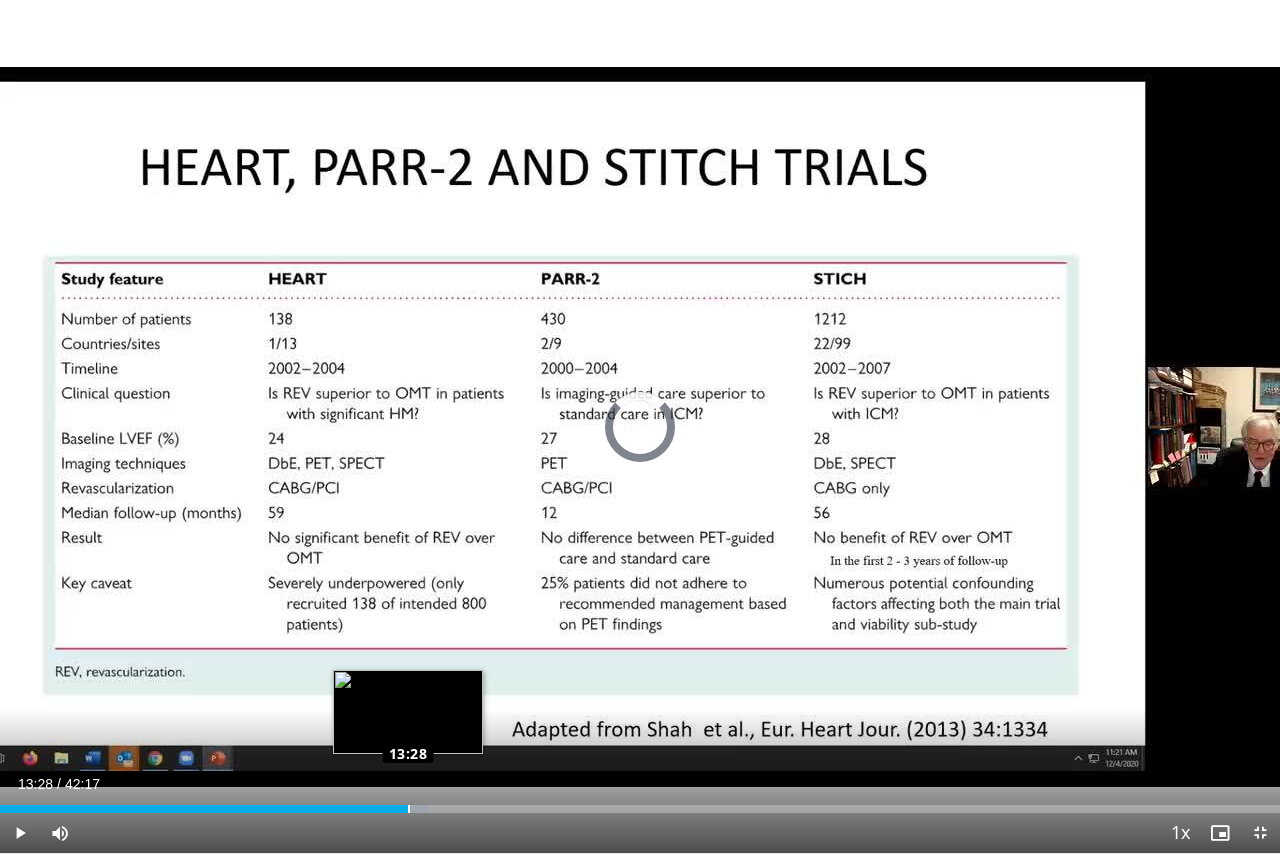 click on "Loaded :  33.50% 13:28 13:28" at bounding box center (640, 809) 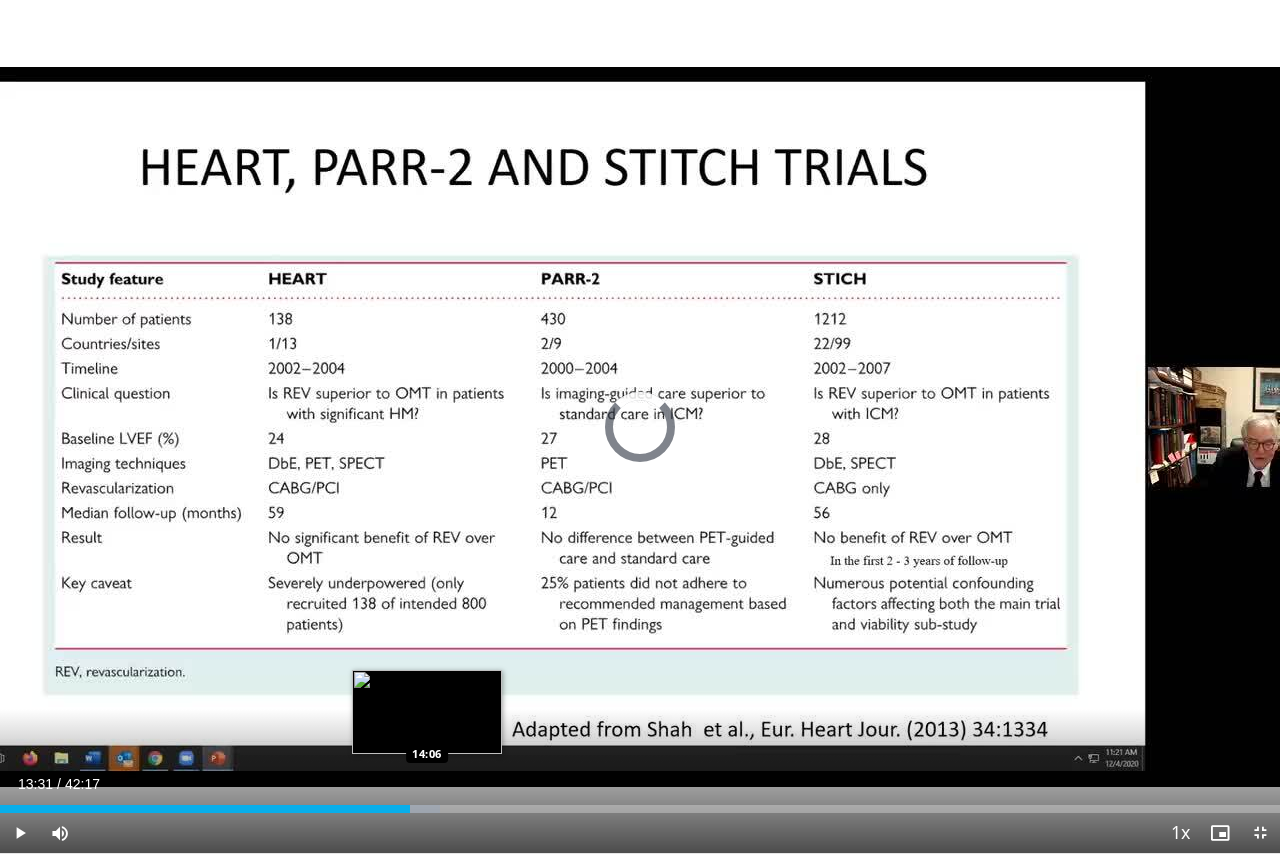 click at bounding box center (417, 809) 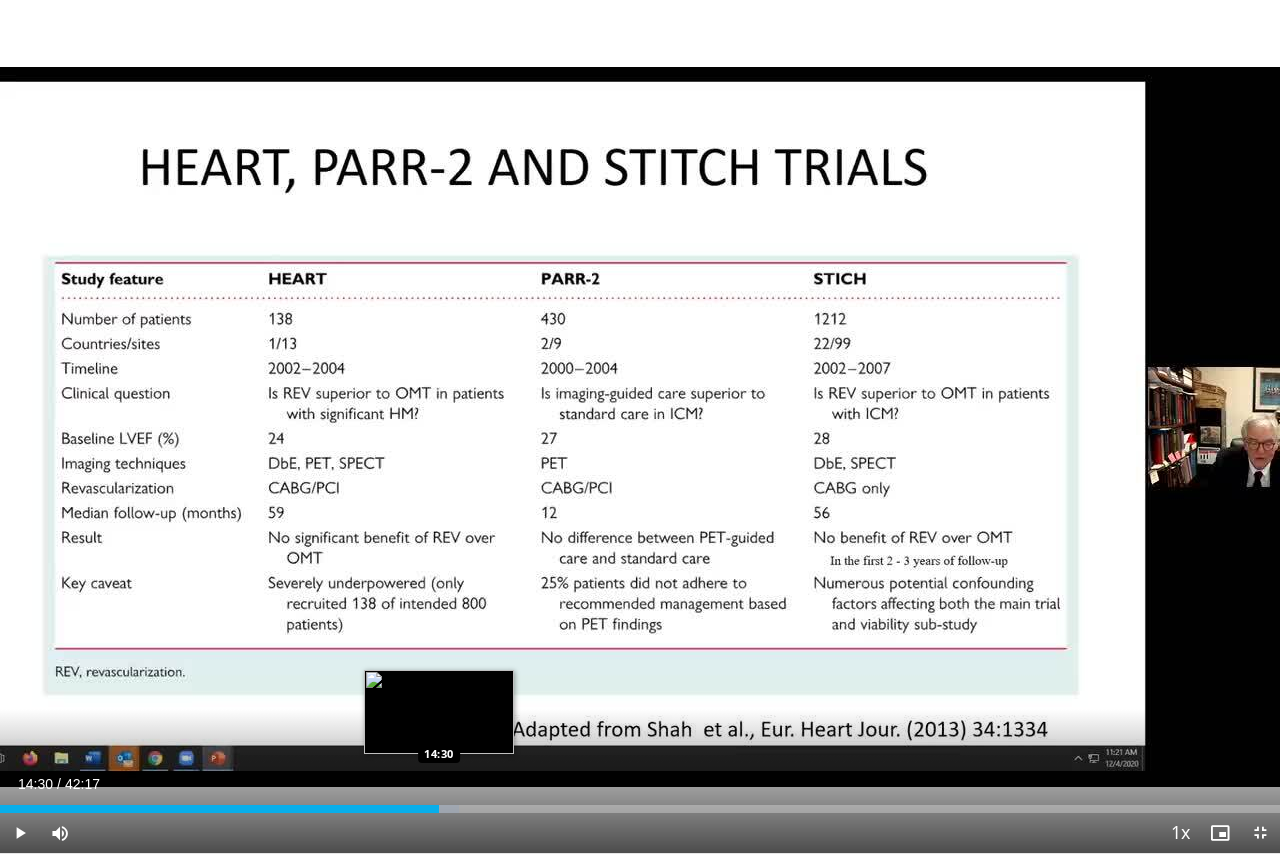 click at bounding box center (435, 809) 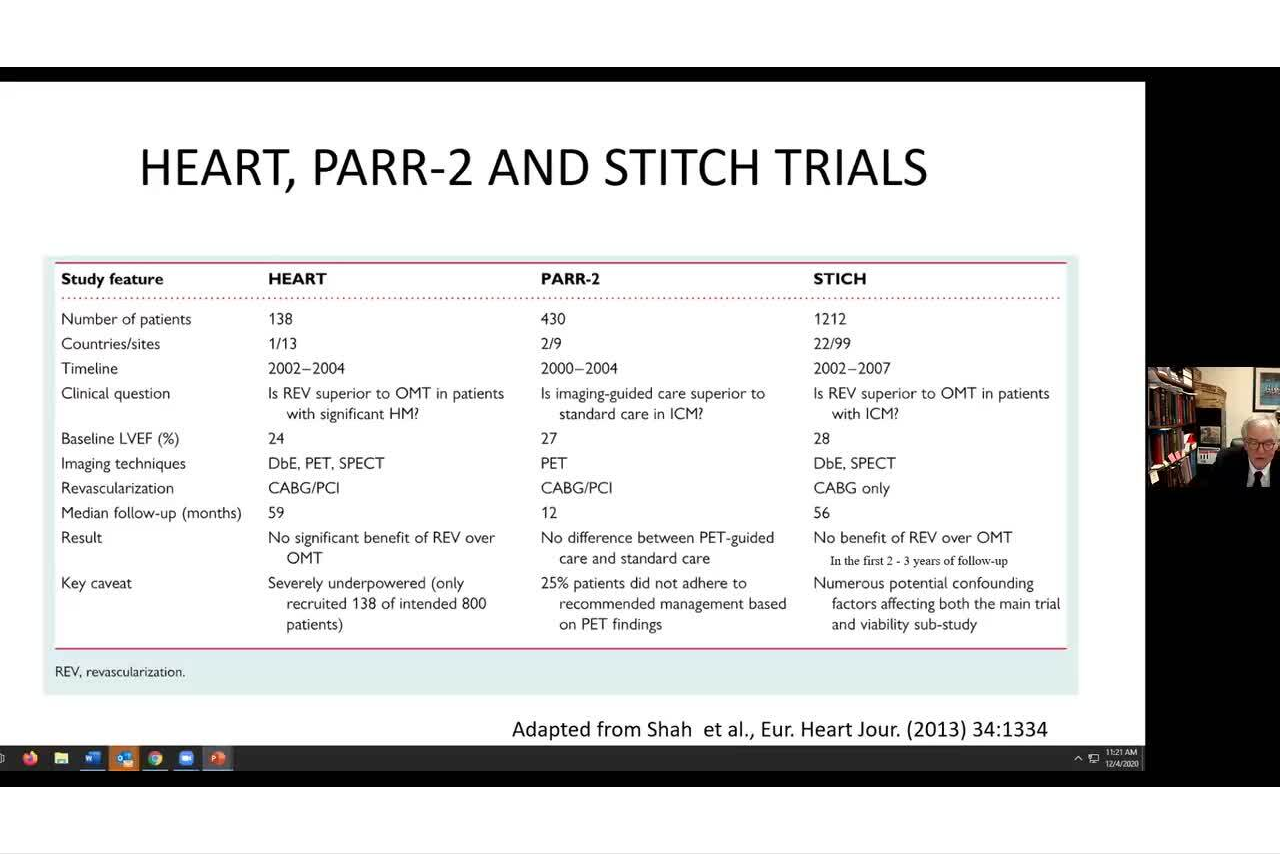 click on "10 seconds
Tap to unmute" at bounding box center [640, 426] 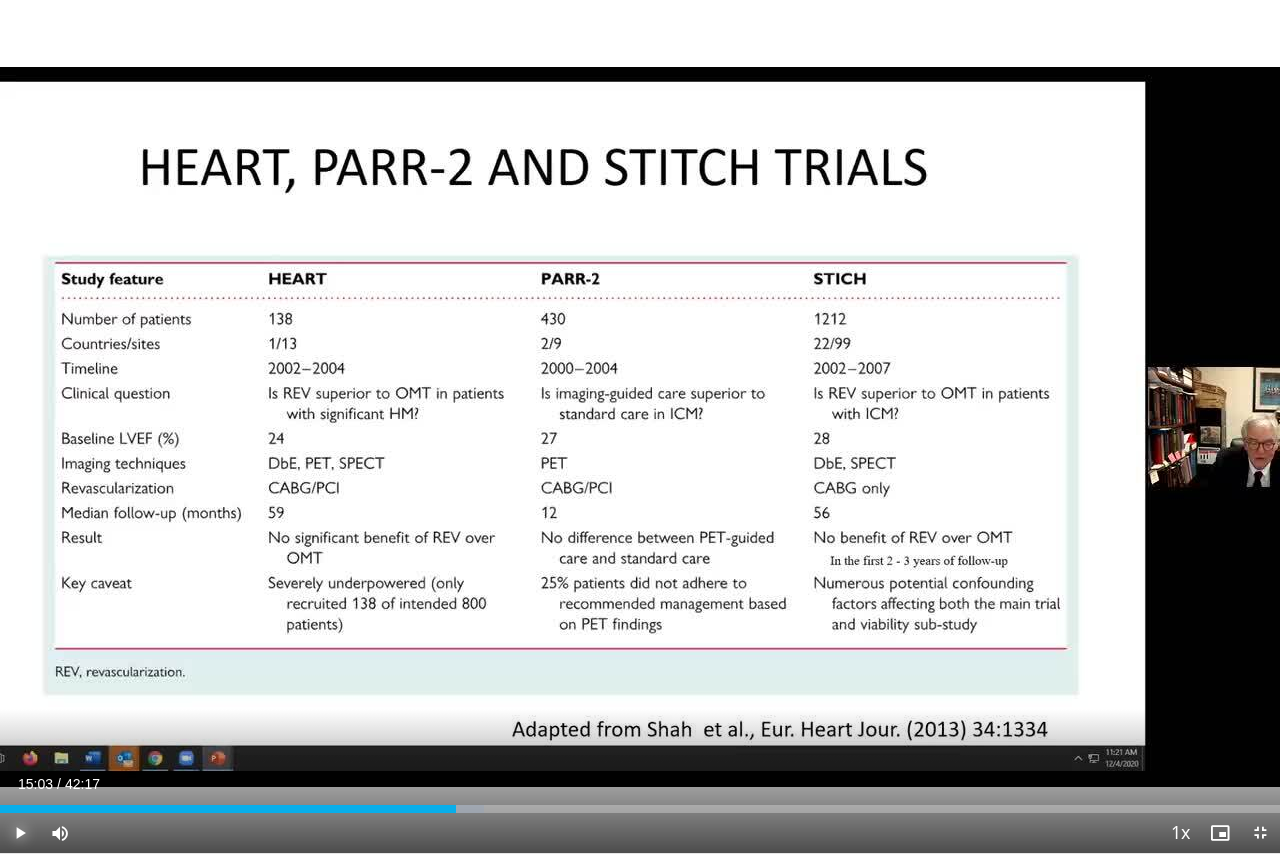 click at bounding box center (20, 833) 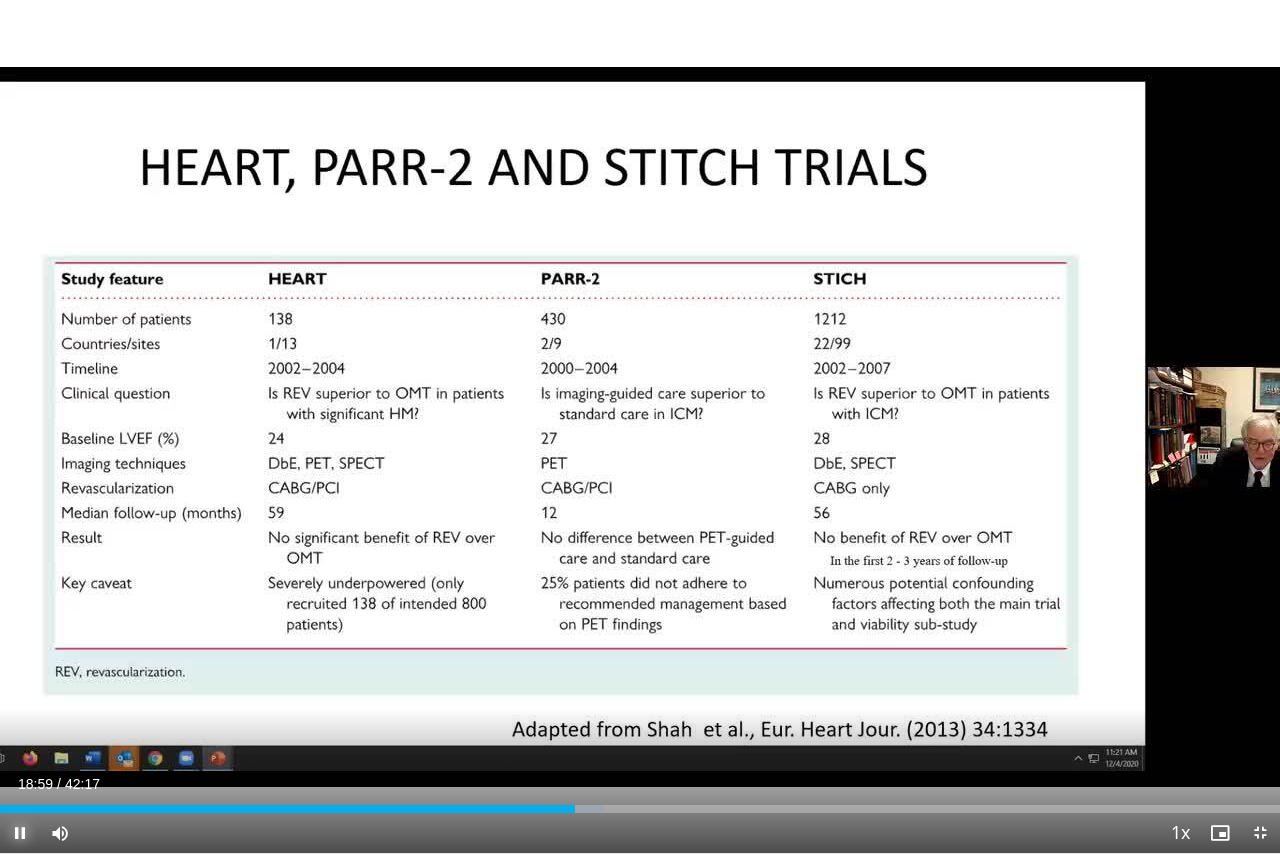 click at bounding box center (20, 833) 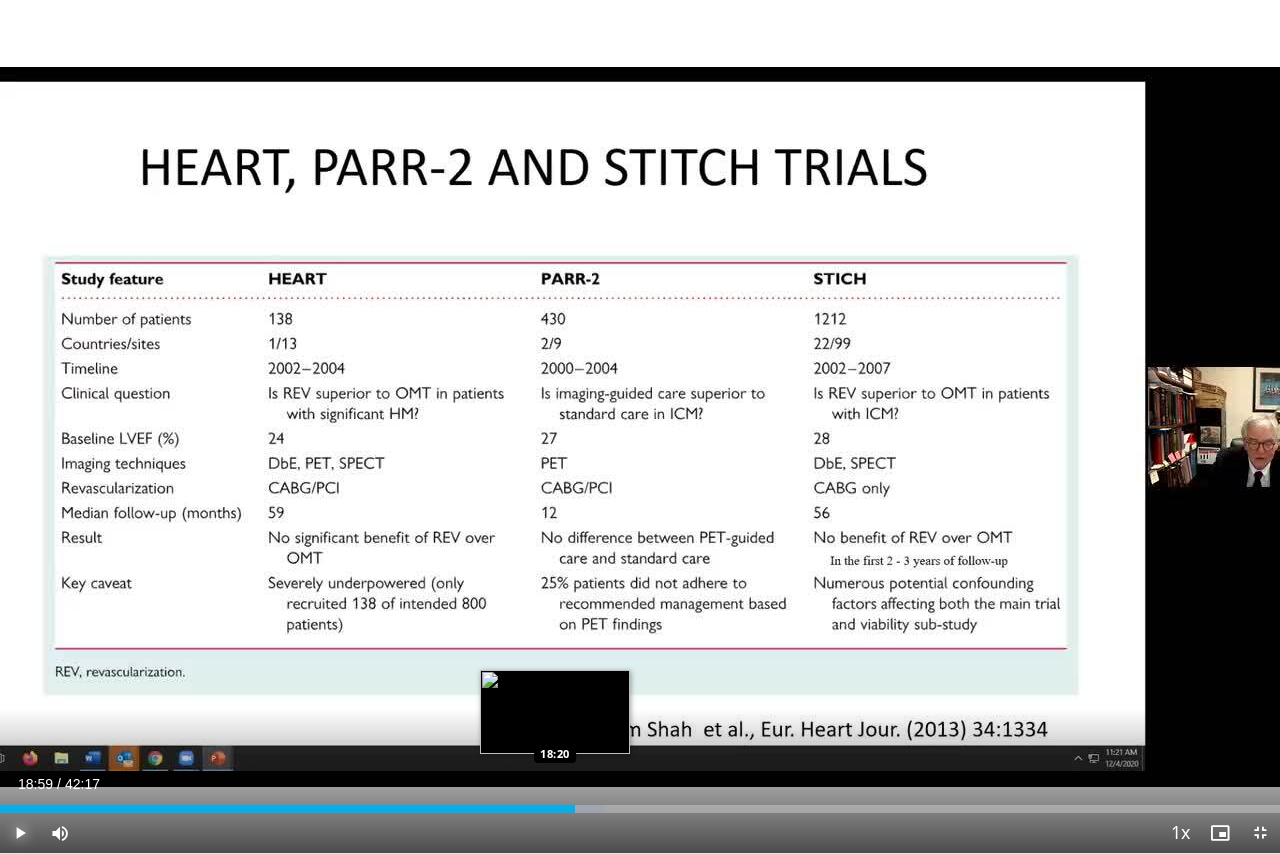 click on "Loaded :  47.29% 18:59 18:20" at bounding box center (640, 809) 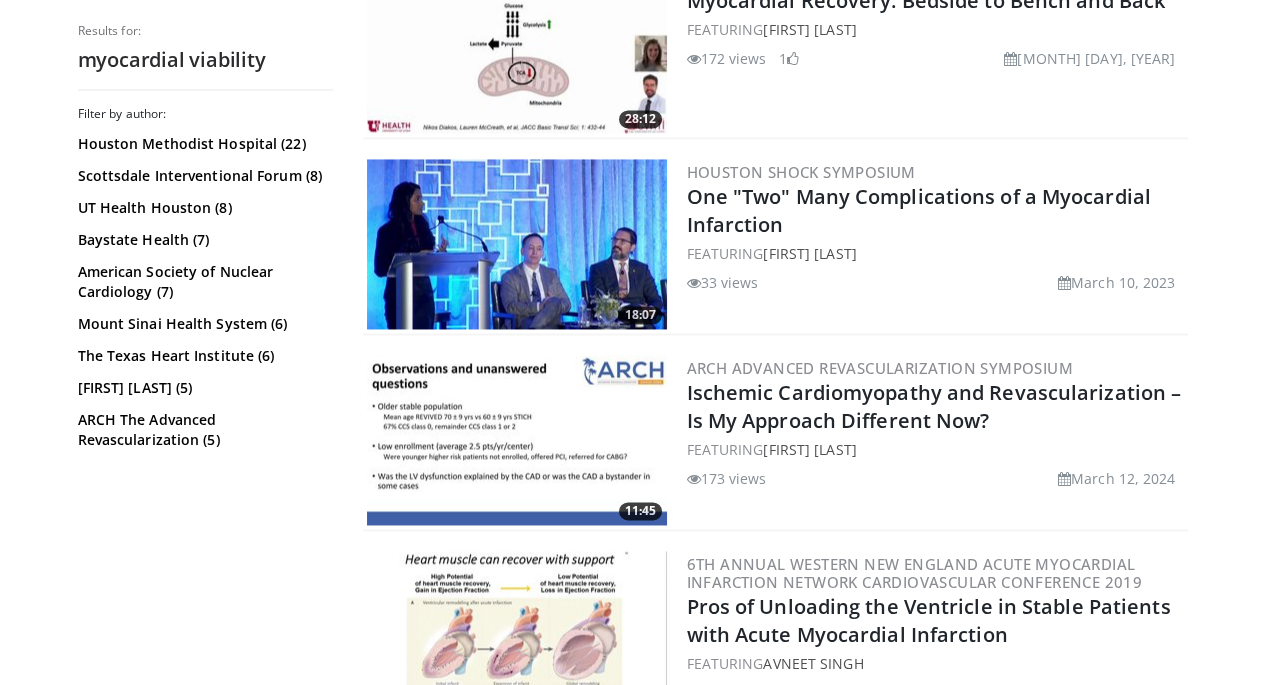 scroll, scrollTop: 4908, scrollLeft: 0, axis: vertical 